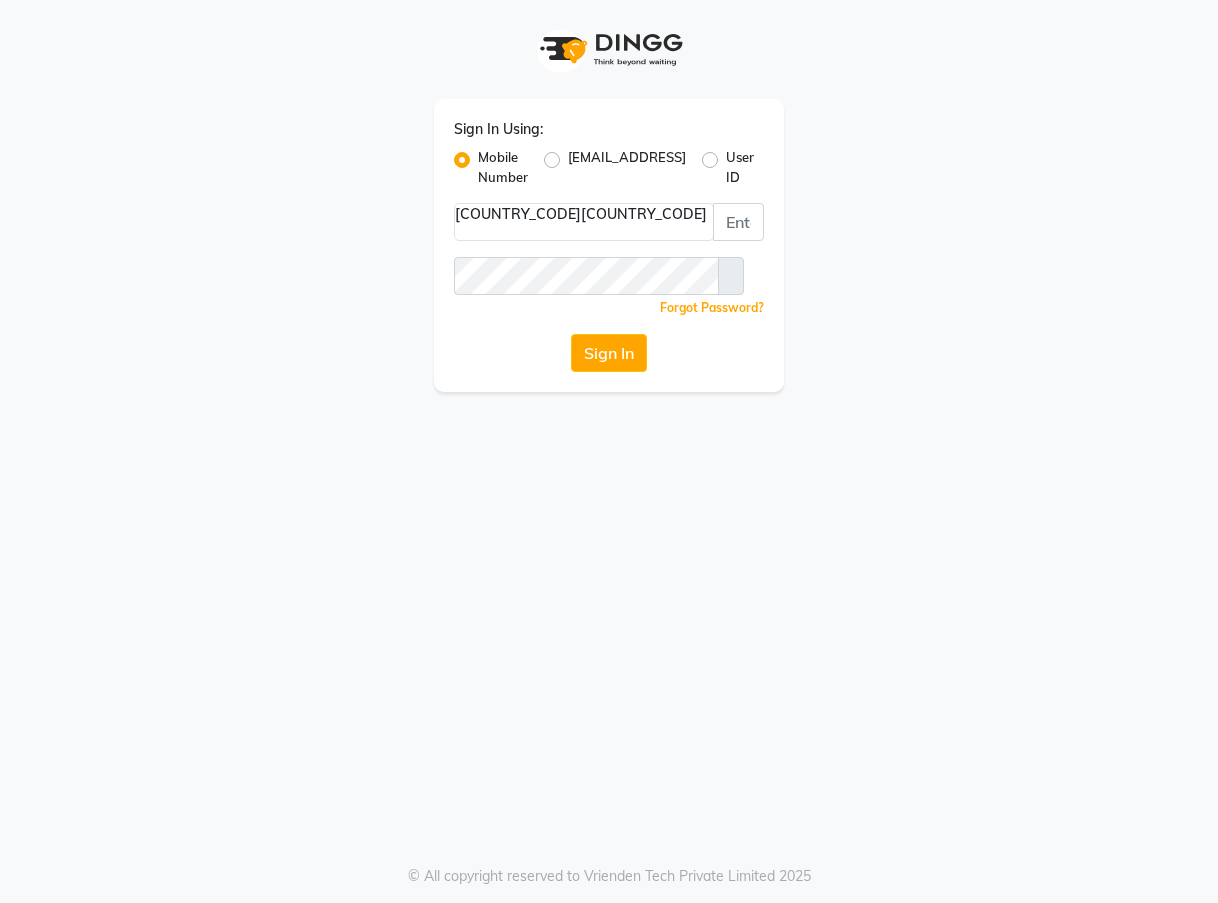 scroll, scrollTop: 0, scrollLeft: 0, axis: both 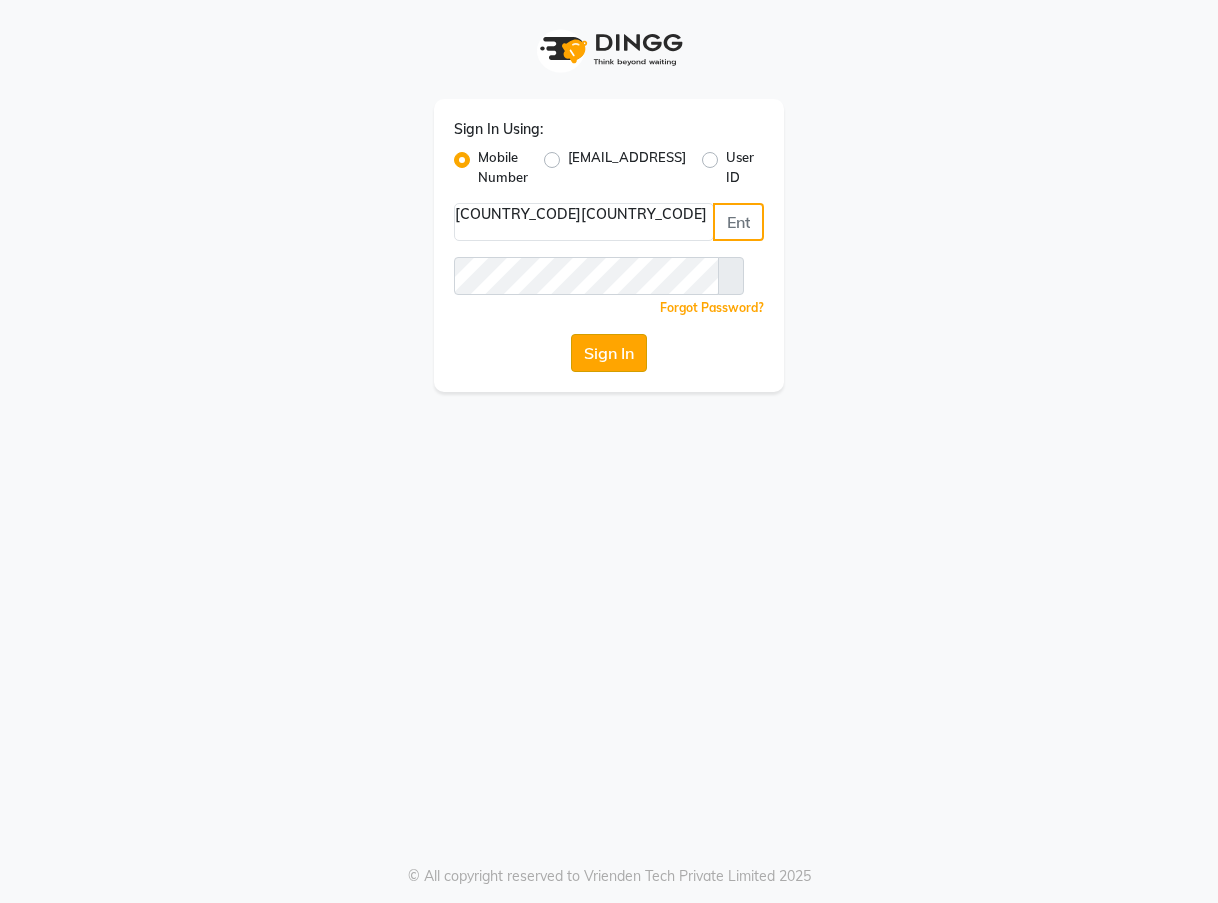 type on "[PHONE]" 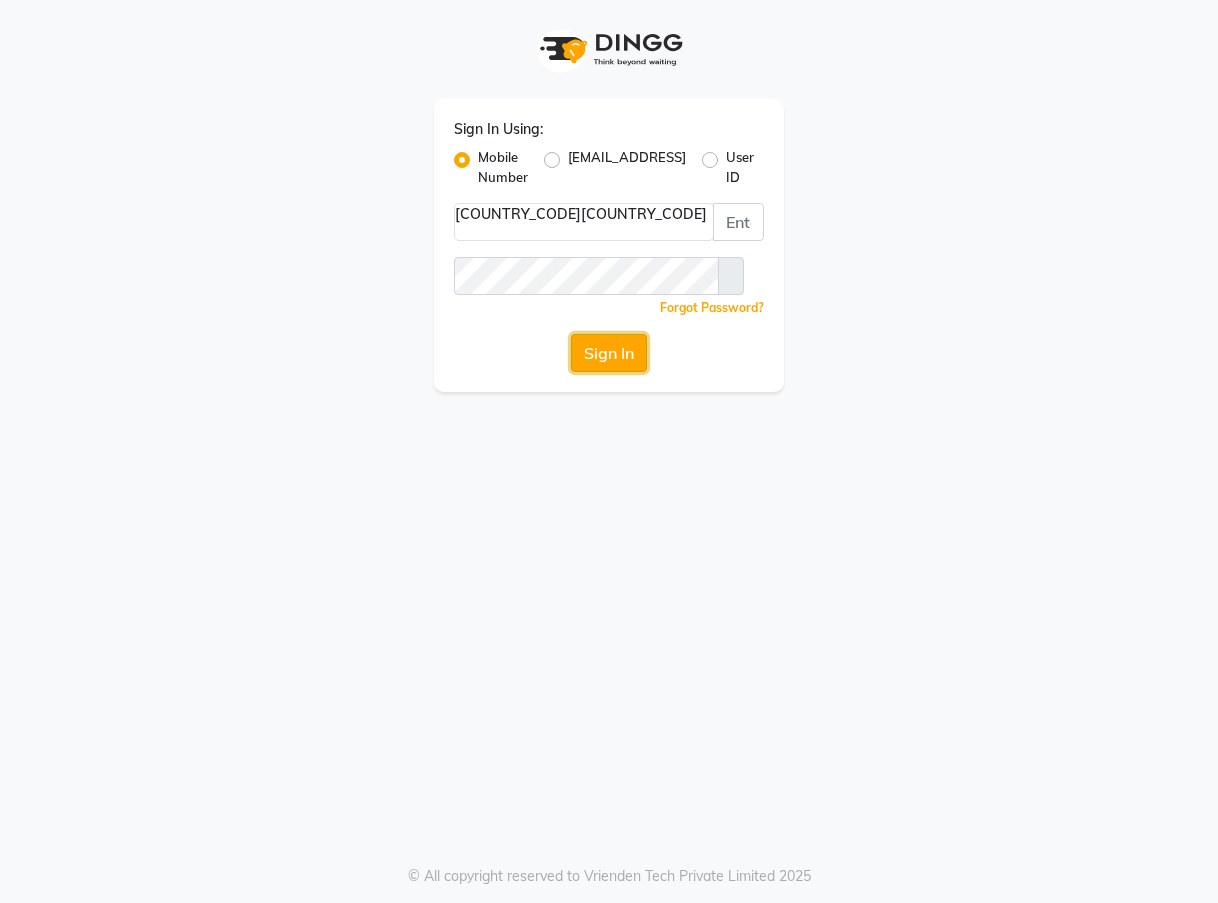 click on "Sign In" at bounding box center (609, 353) 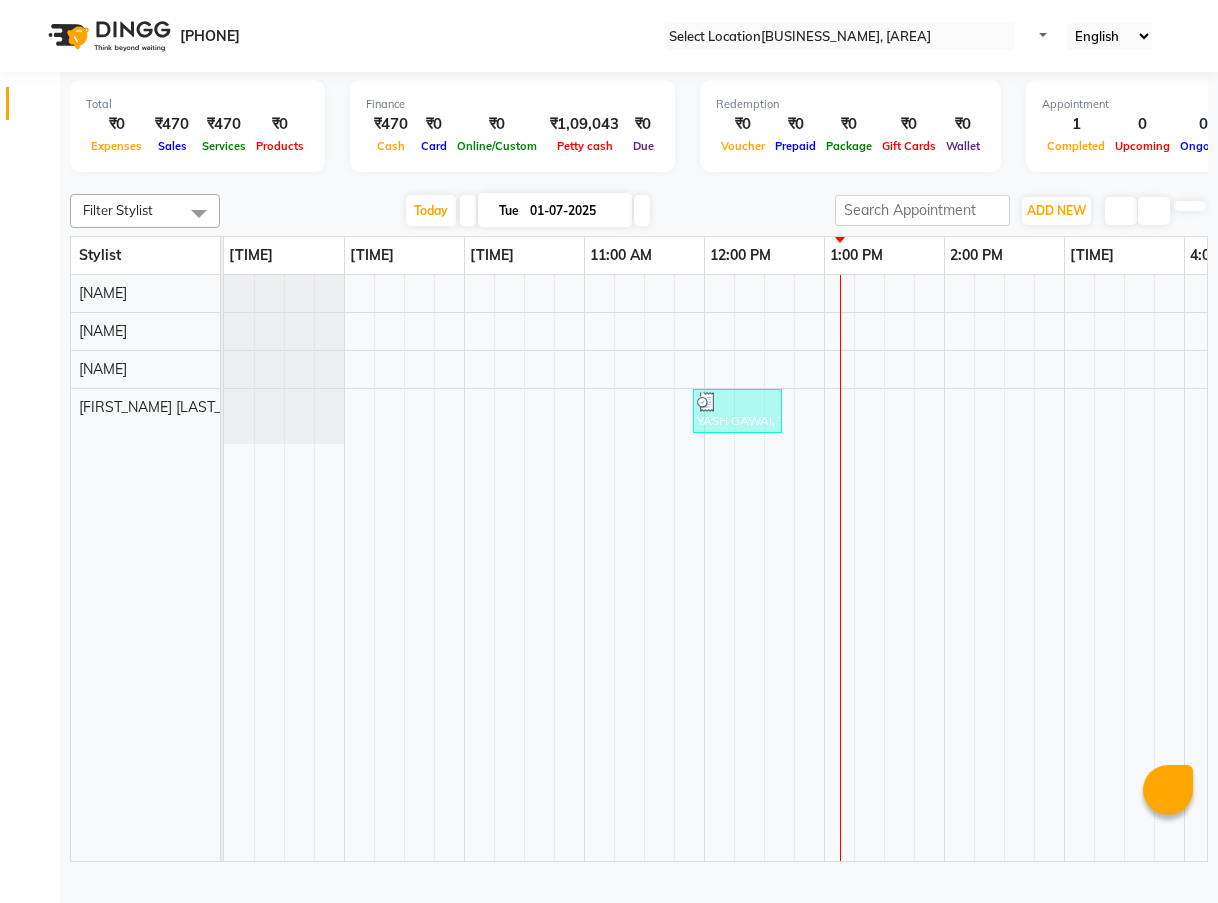 scroll, scrollTop: 0, scrollLeft: 0, axis: both 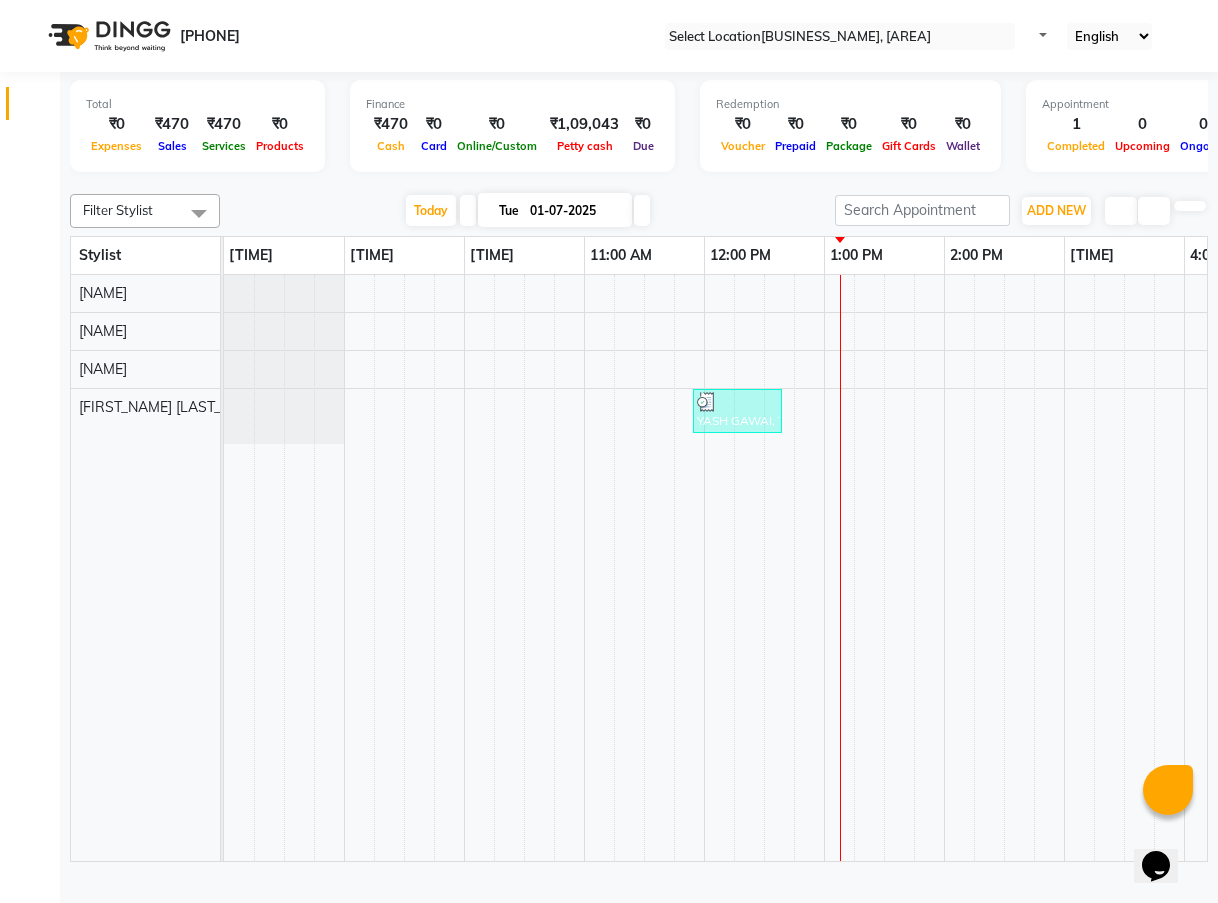 click at bounding box center (639, 182) 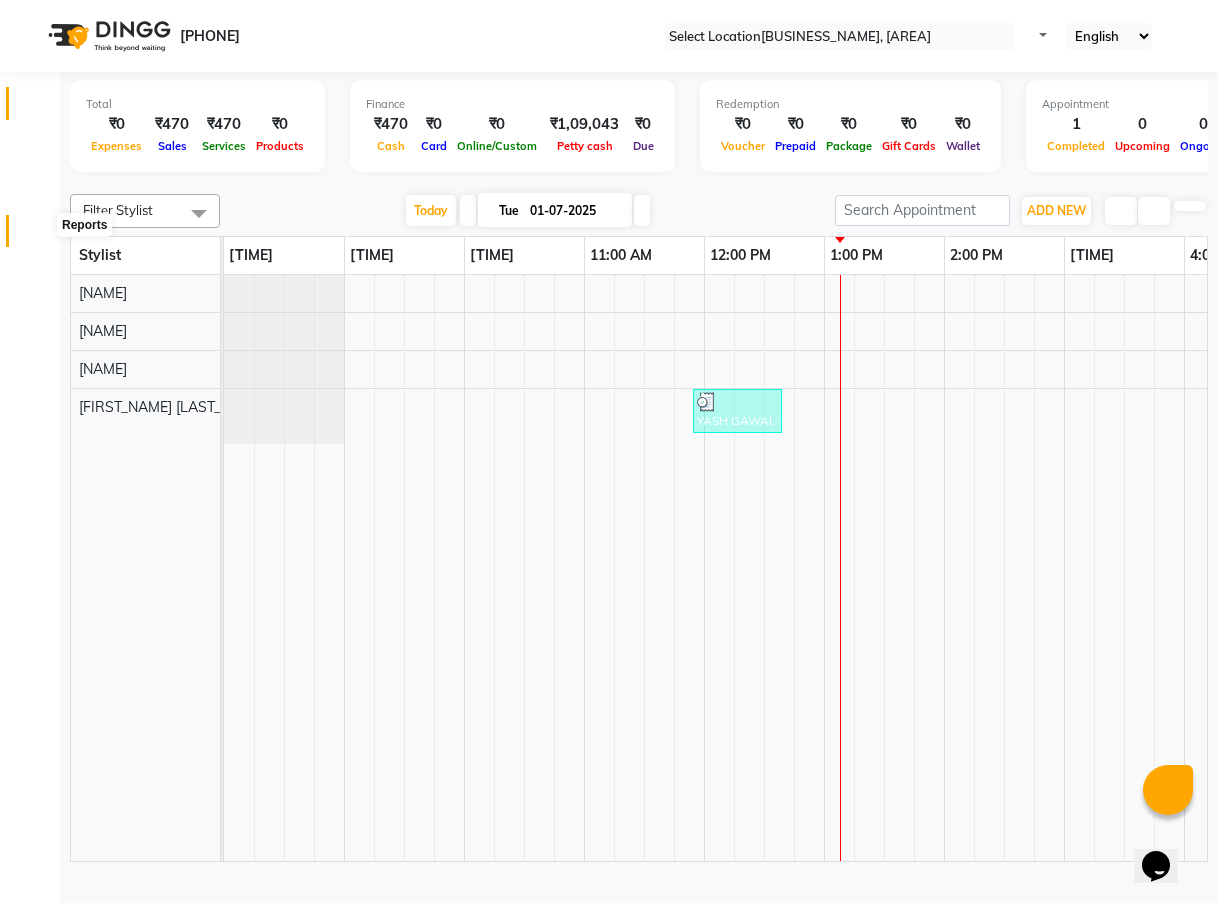 click at bounding box center (38, 236) 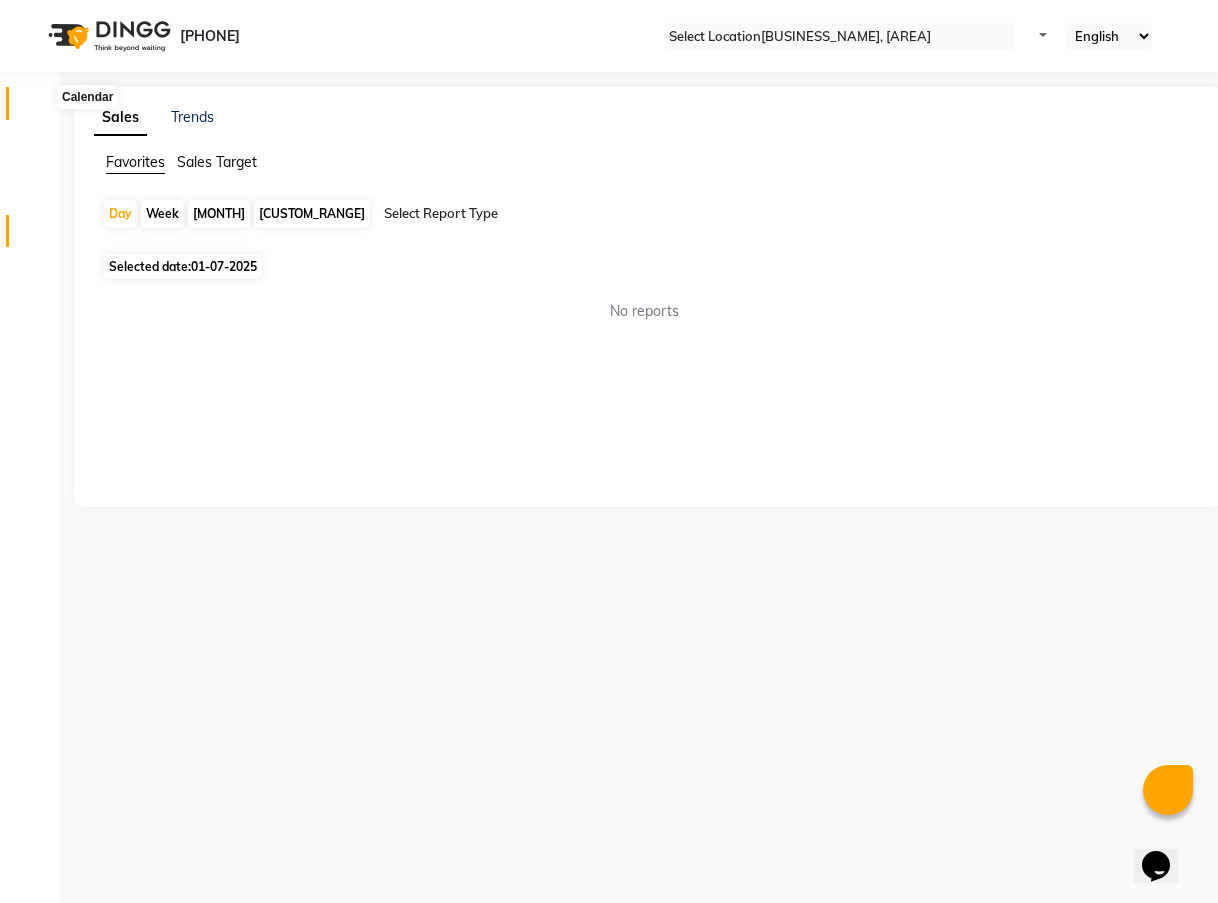 click at bounding box center (38, 108) 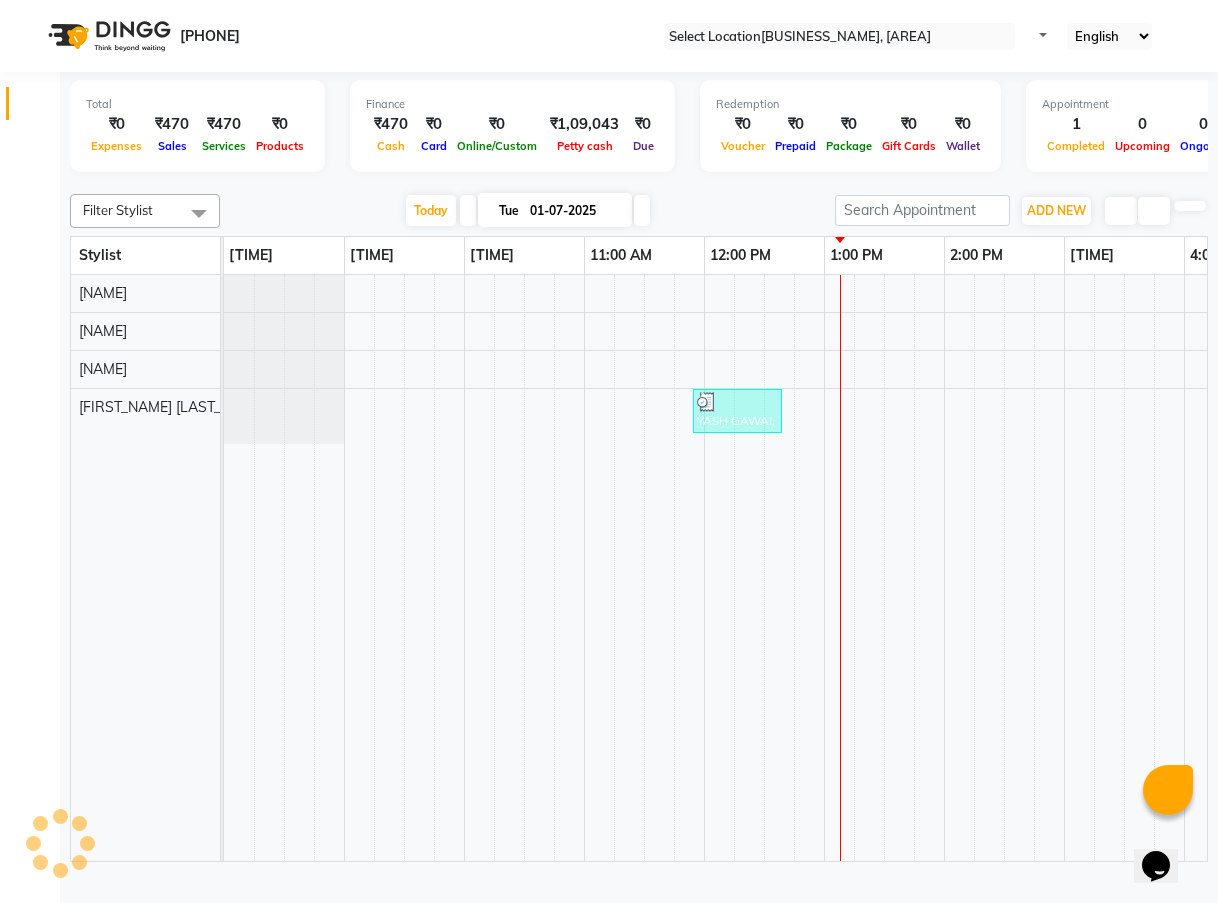 scroll, scrollTop: 0, scrollLeft: 0, axis: both 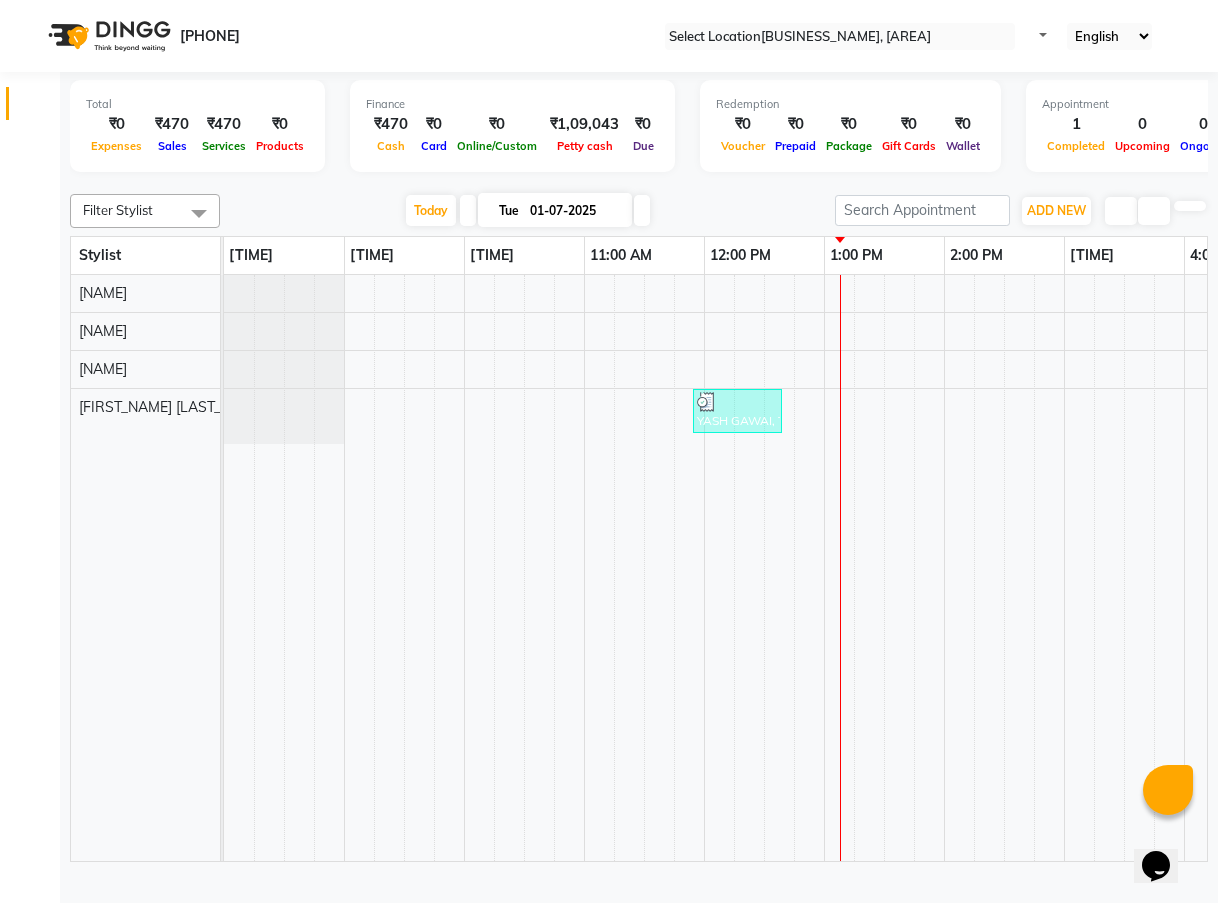 click on "★ [BRAND], [LOCATION] Default Panel My Panel English ENGLISH Español العربية मराठी हिंदी ગુજરાતી தமிழ் 中文 Notifications nothing to show" at bounding box center (609, 36) 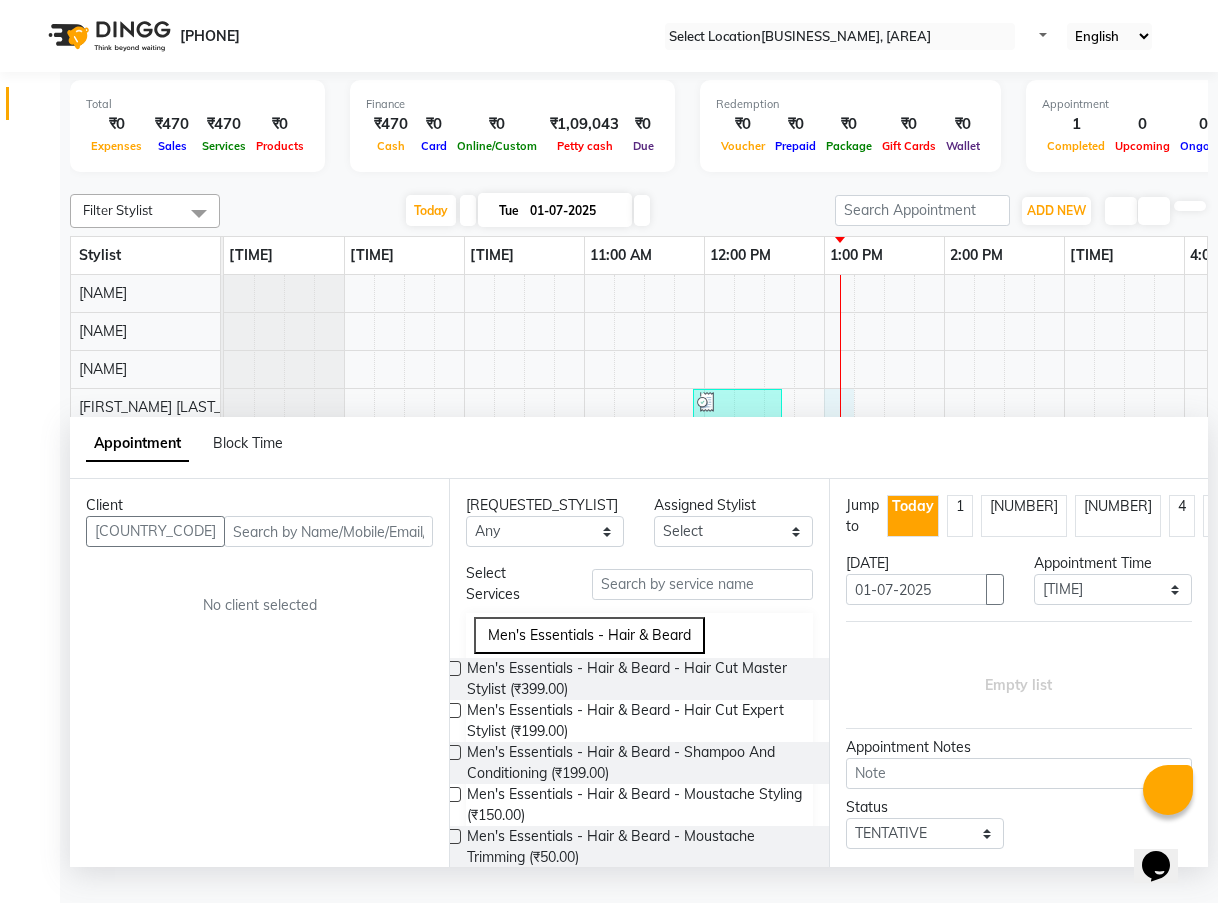 click at bounding box center (328, 531) 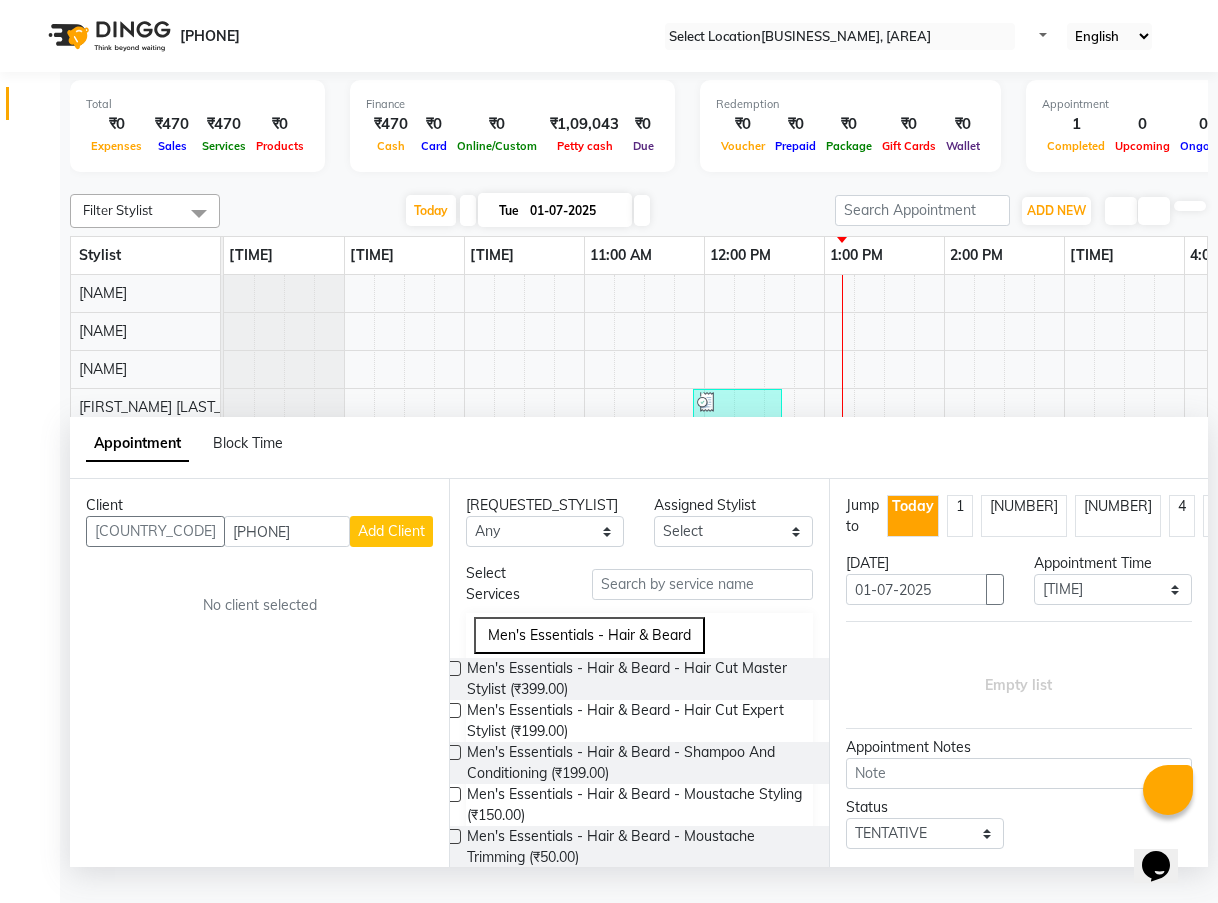 type on "[PHONE]" 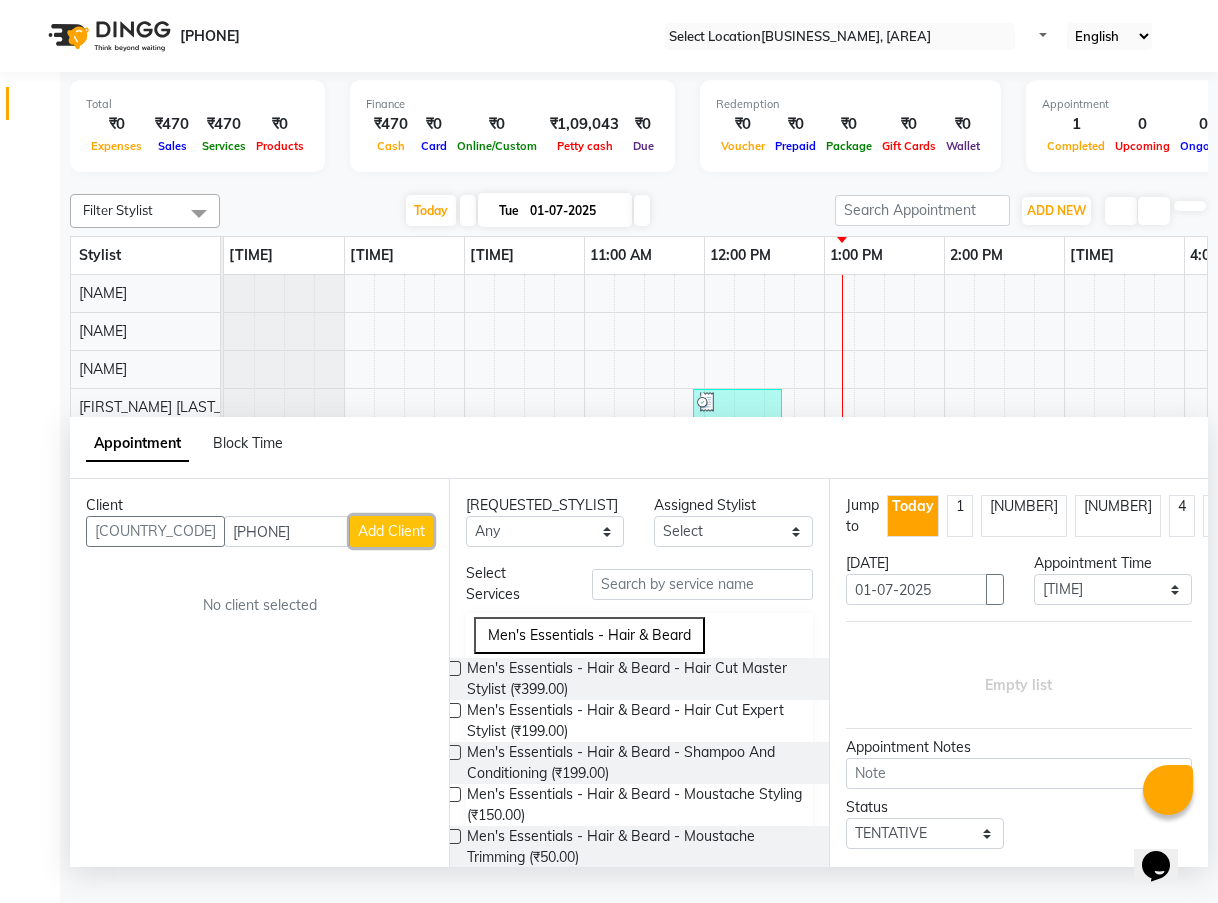 click on "Add Client" at bounding box center (391, 531) 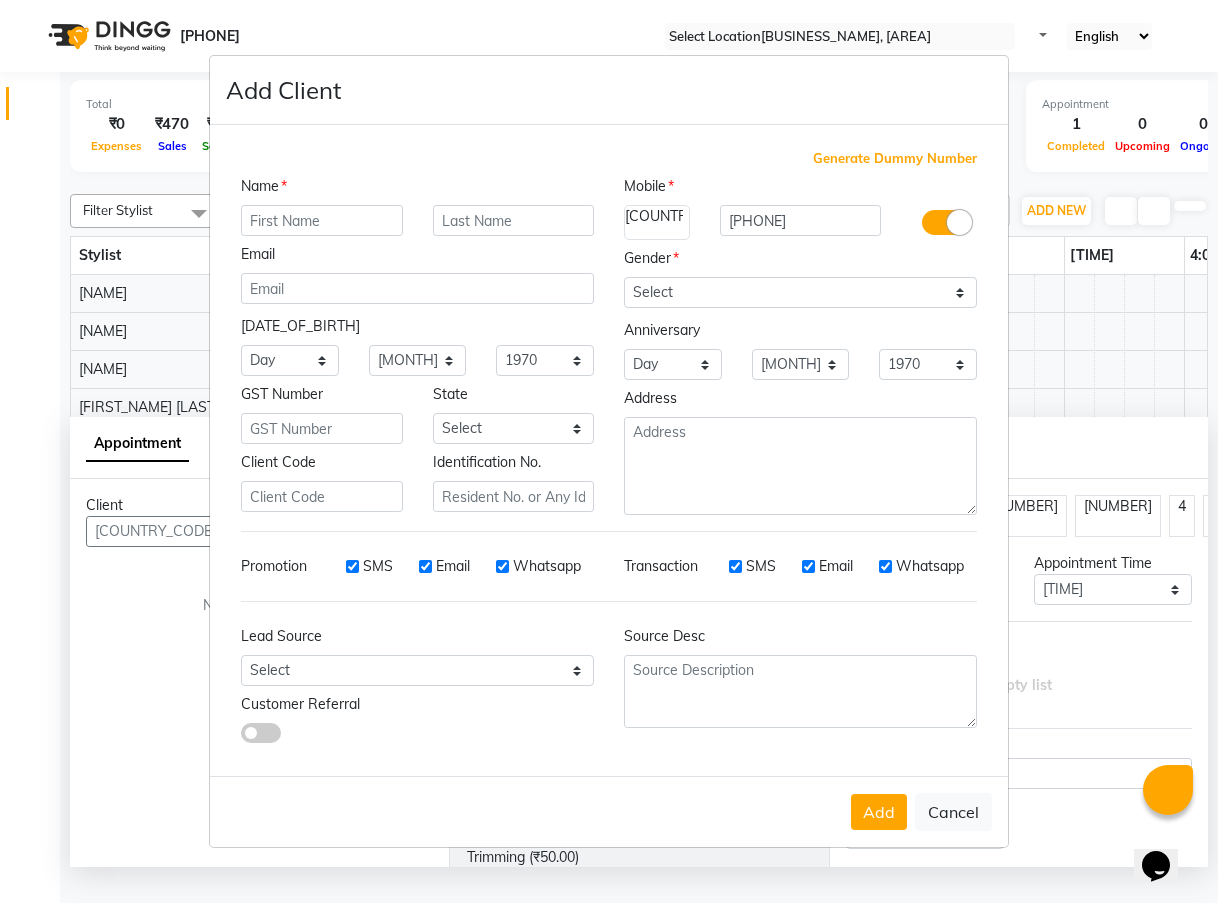 click at bounding box center [322, 220] 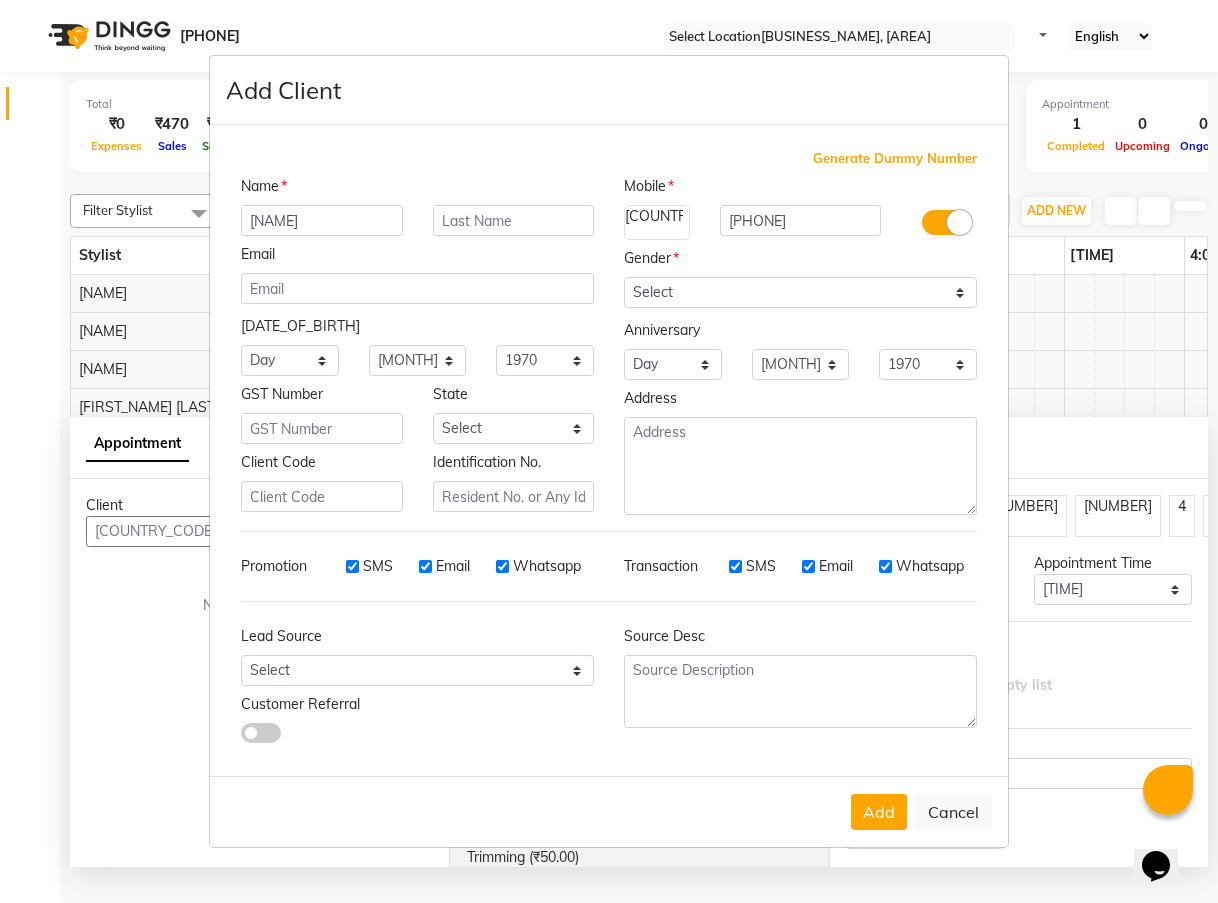 click on "[NAME]" at bounding box center [322, 220] 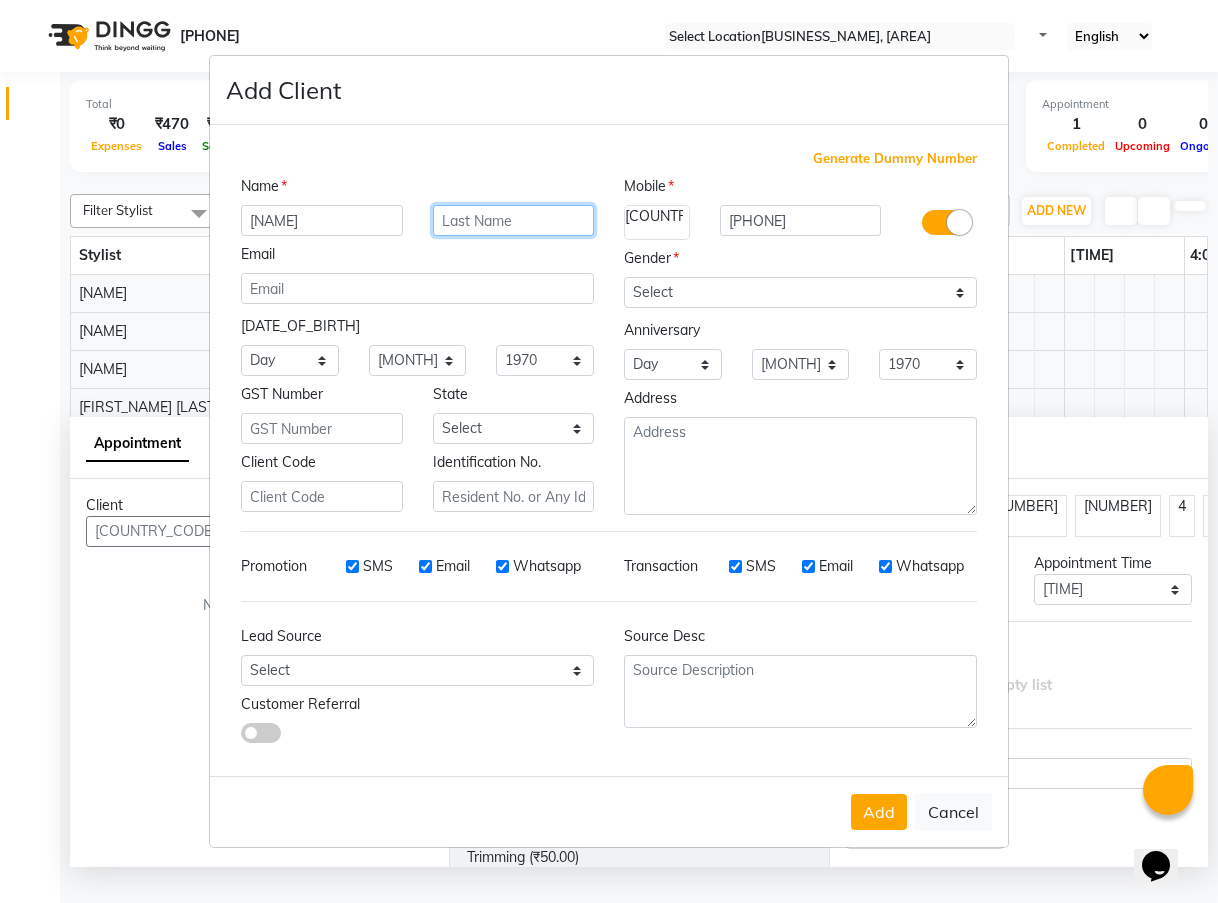 click at bounding box center [514, 220] 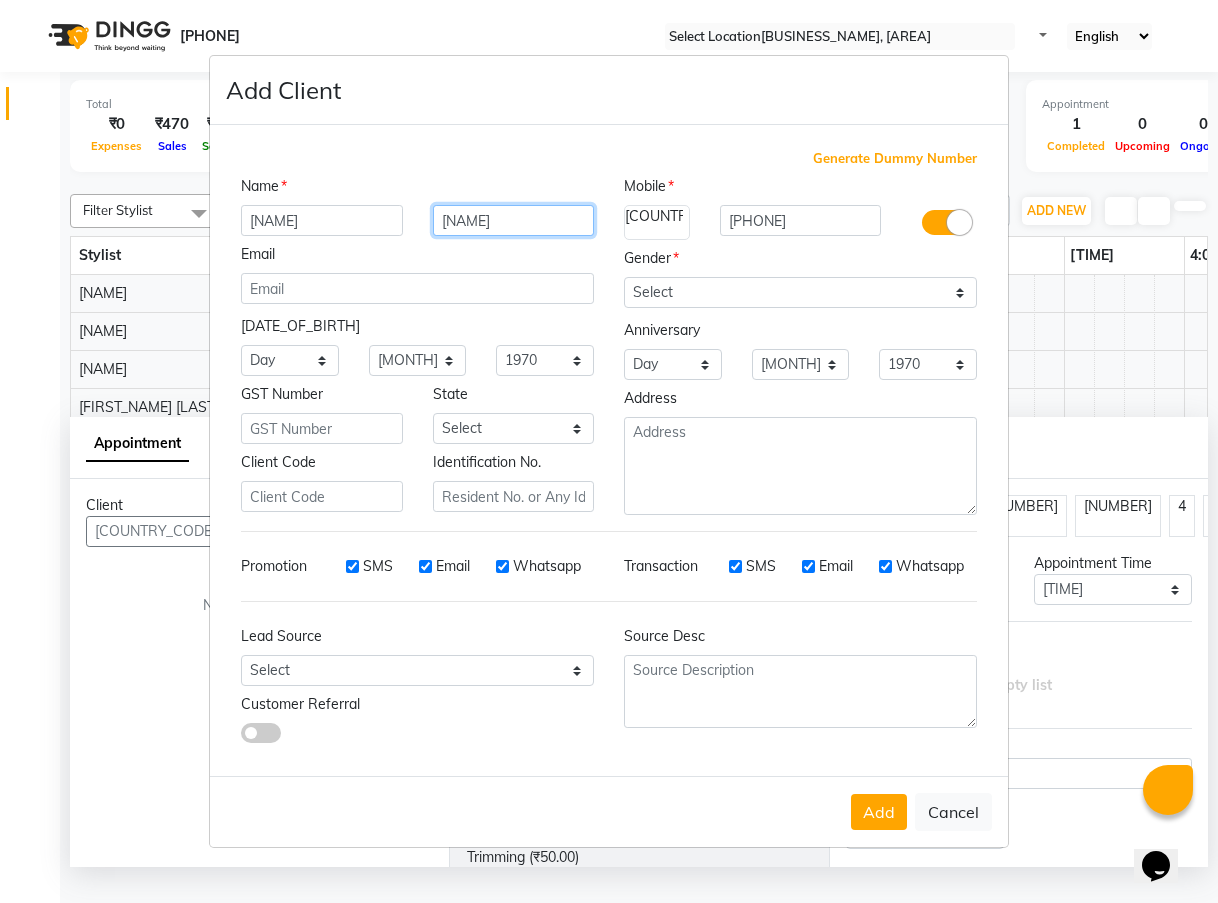 type on "[NAME]" 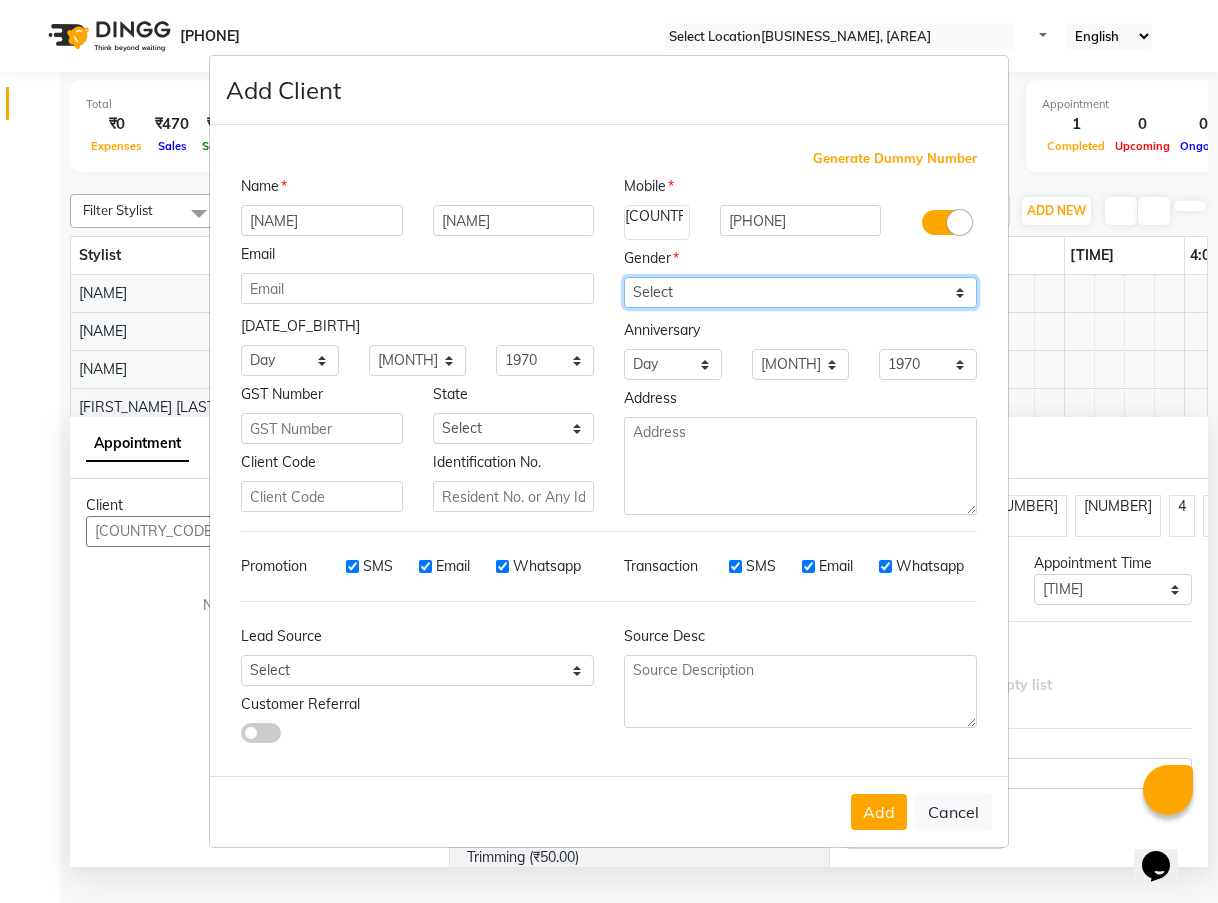 click on "Select Male Female Other Prefer Not To Say" at bounding box center [800, 292] 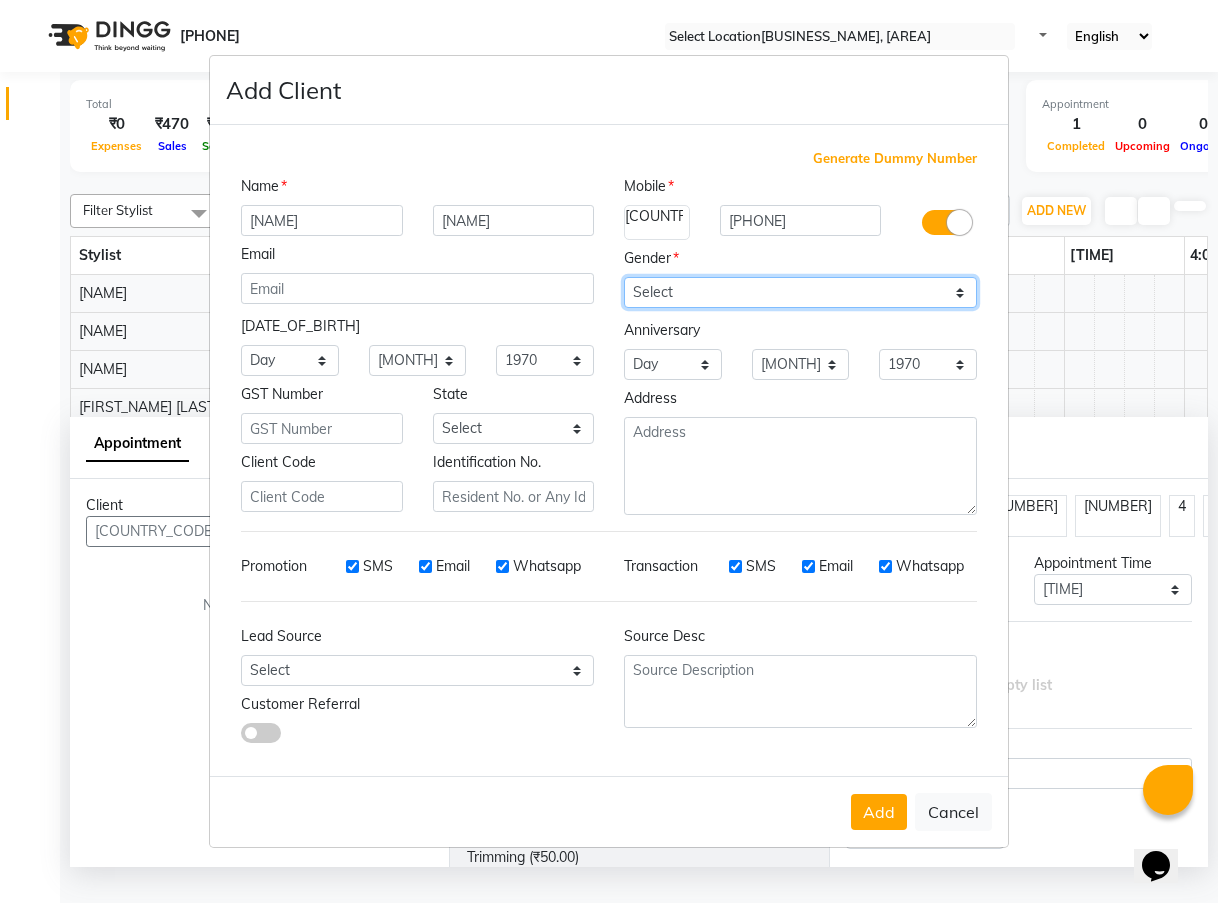 select on "[GENDER]" 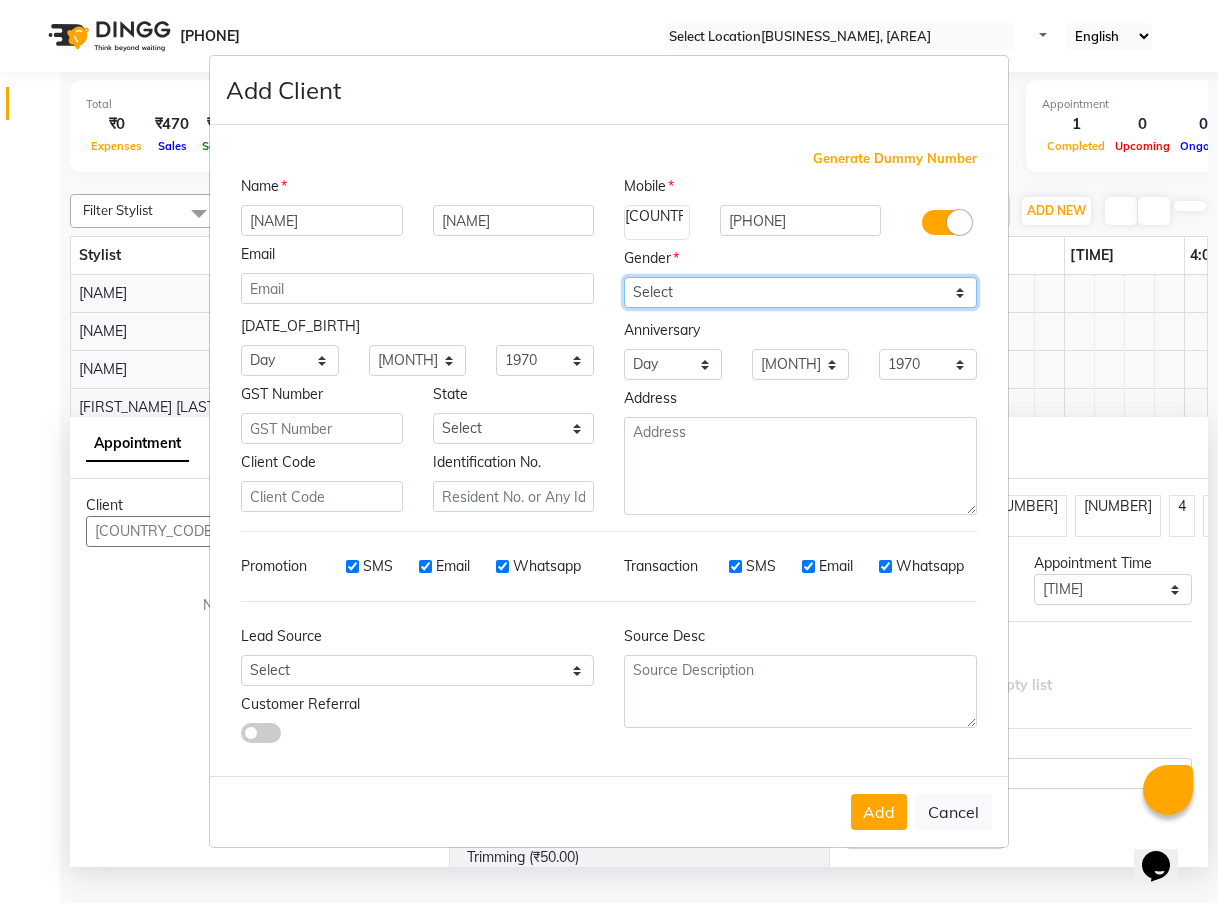 click on "Select Male Female Other Prefer Not To Say" at bounding box center (800, 292) 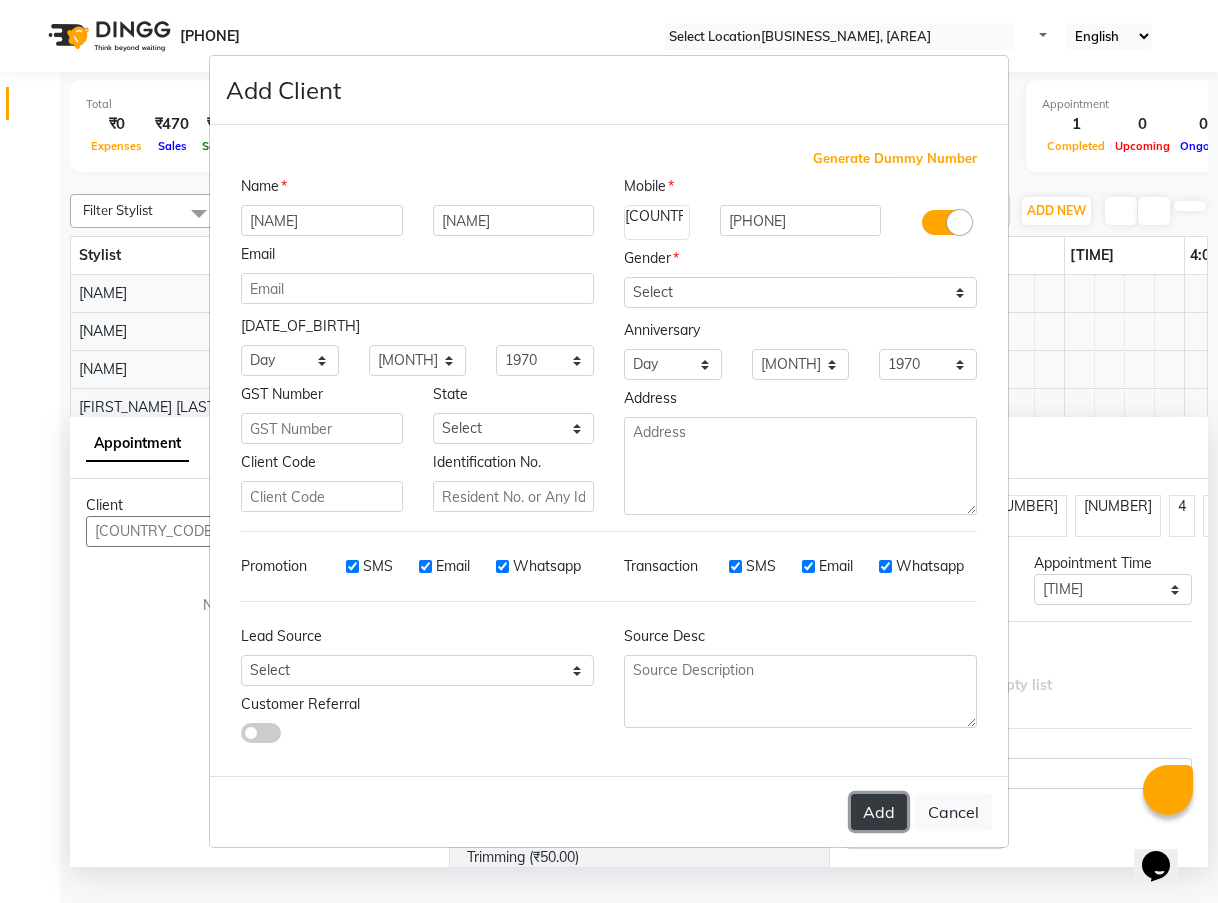 click on "Add" at bounding box center [879, 812] 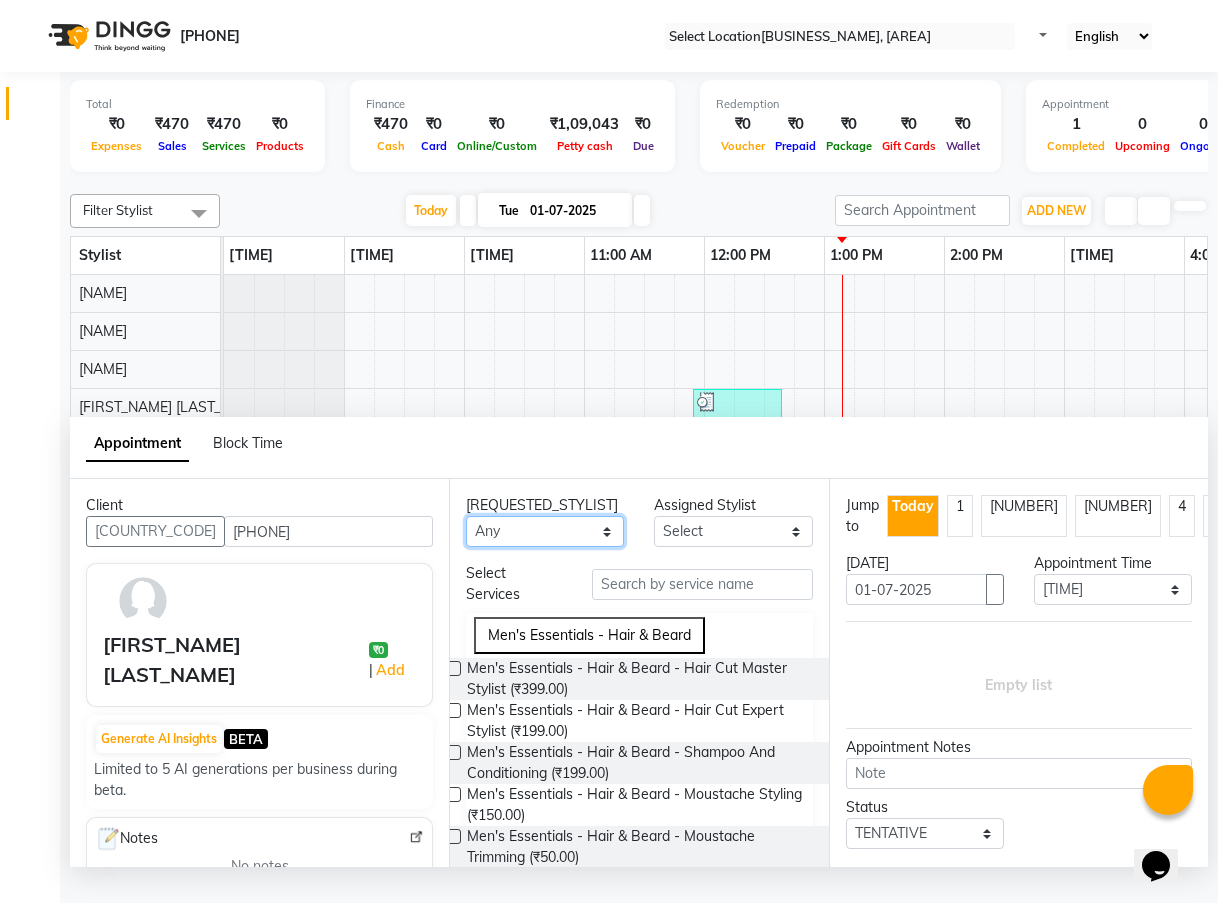 click on "Any [NAME] [NAME] [NAME] [NAME]" at bounding box center [545, 531] 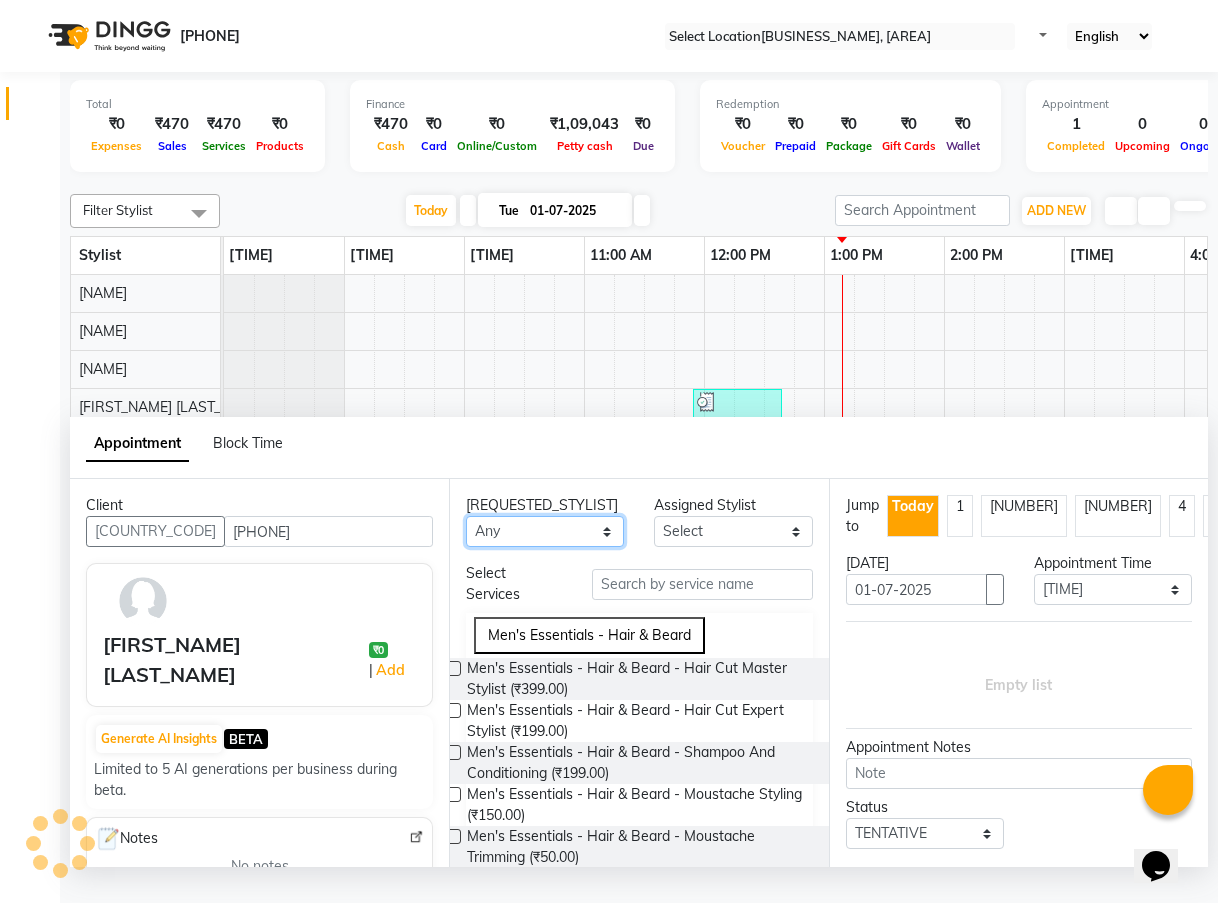 click on "Any [NAME] [NAME] [NAME] [NAME]" at bounding box center (545, 531) 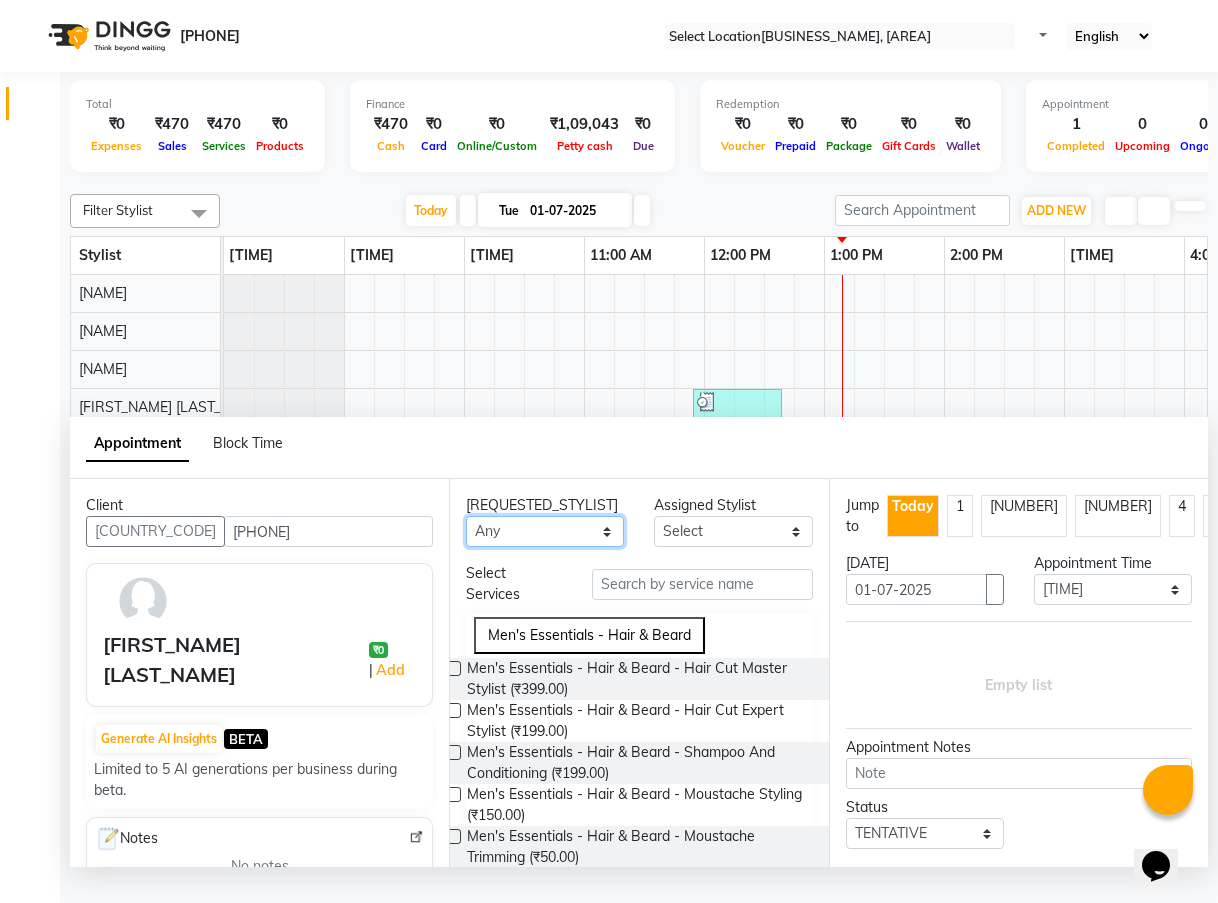 select on "null" 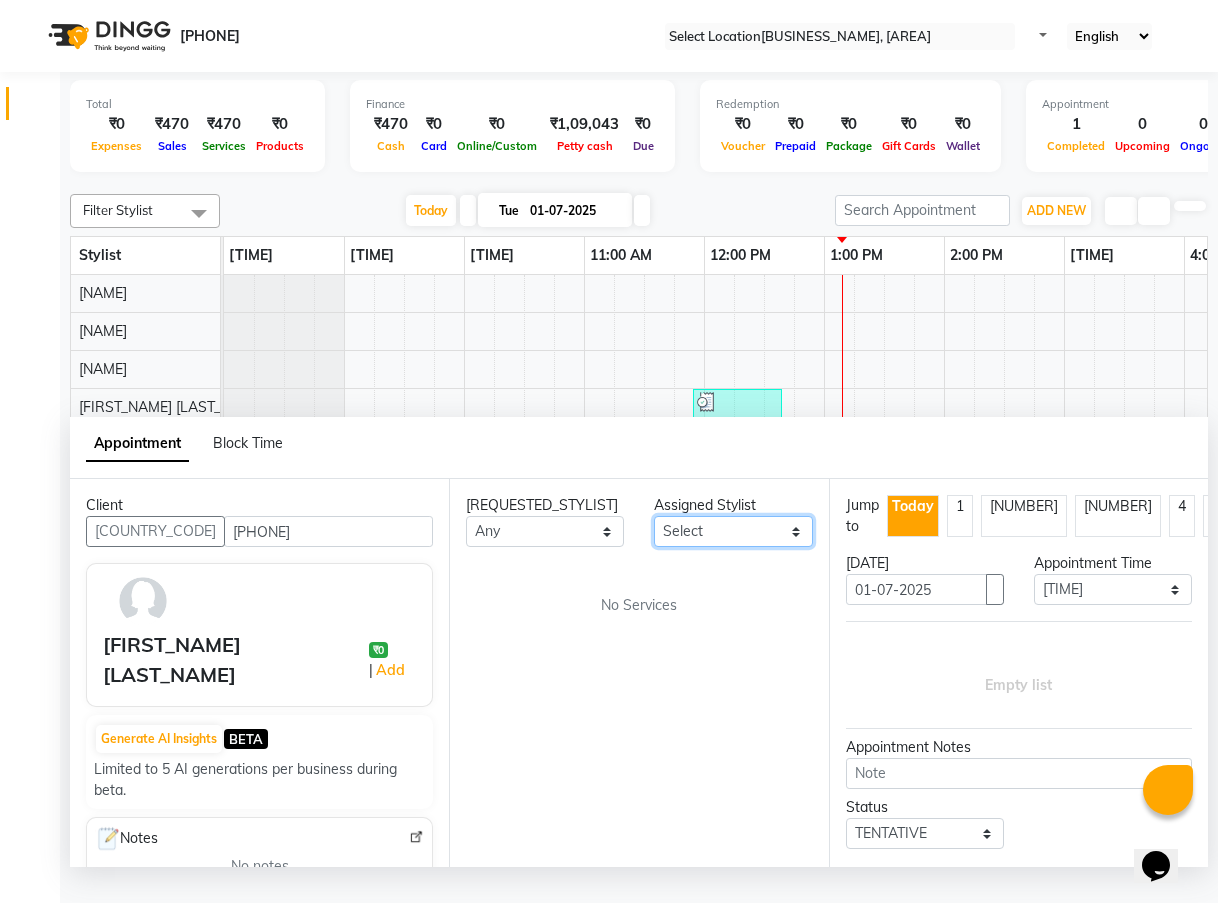 click on "Select [NAME] [NAME] [NAME] [NAME]" at bounding box center [733, 531] 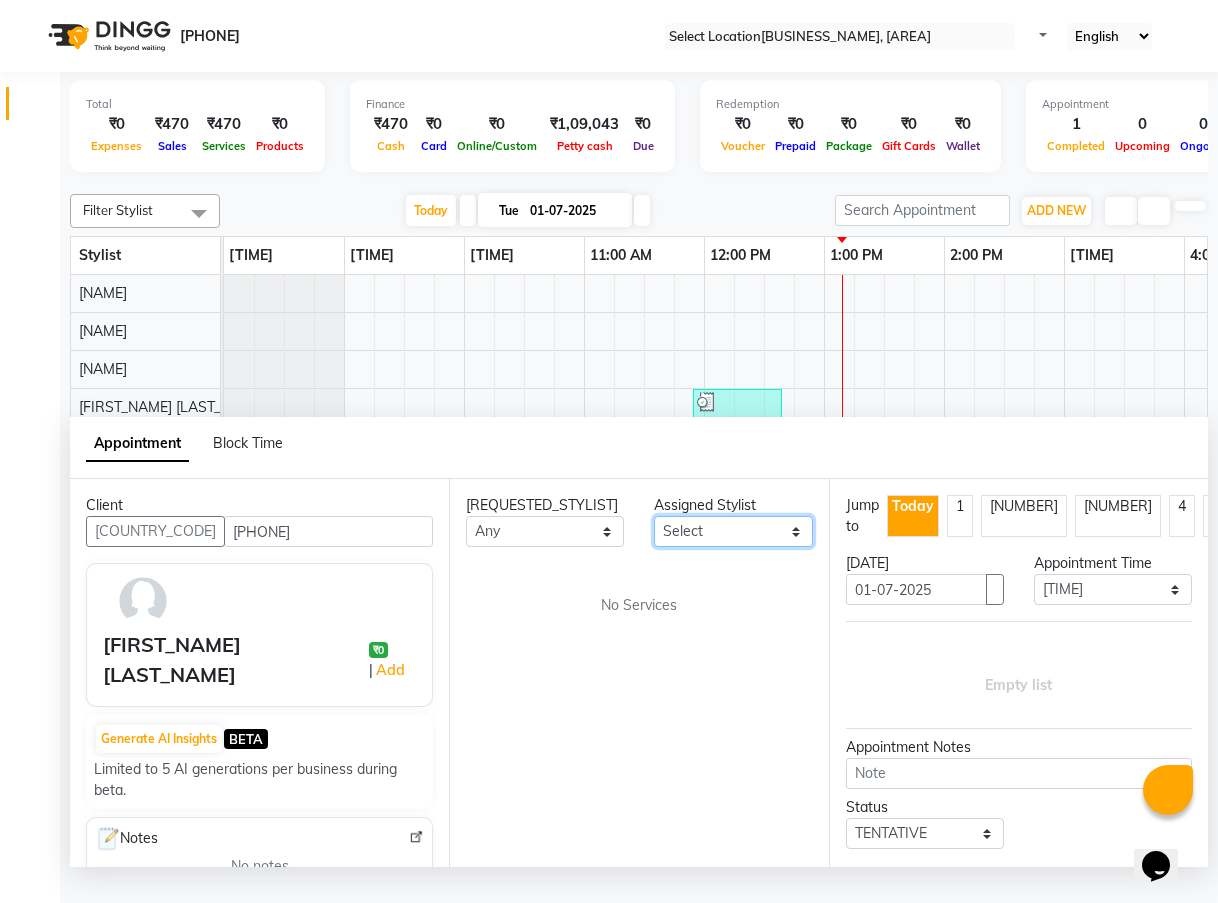 select on "[NUMBER]" 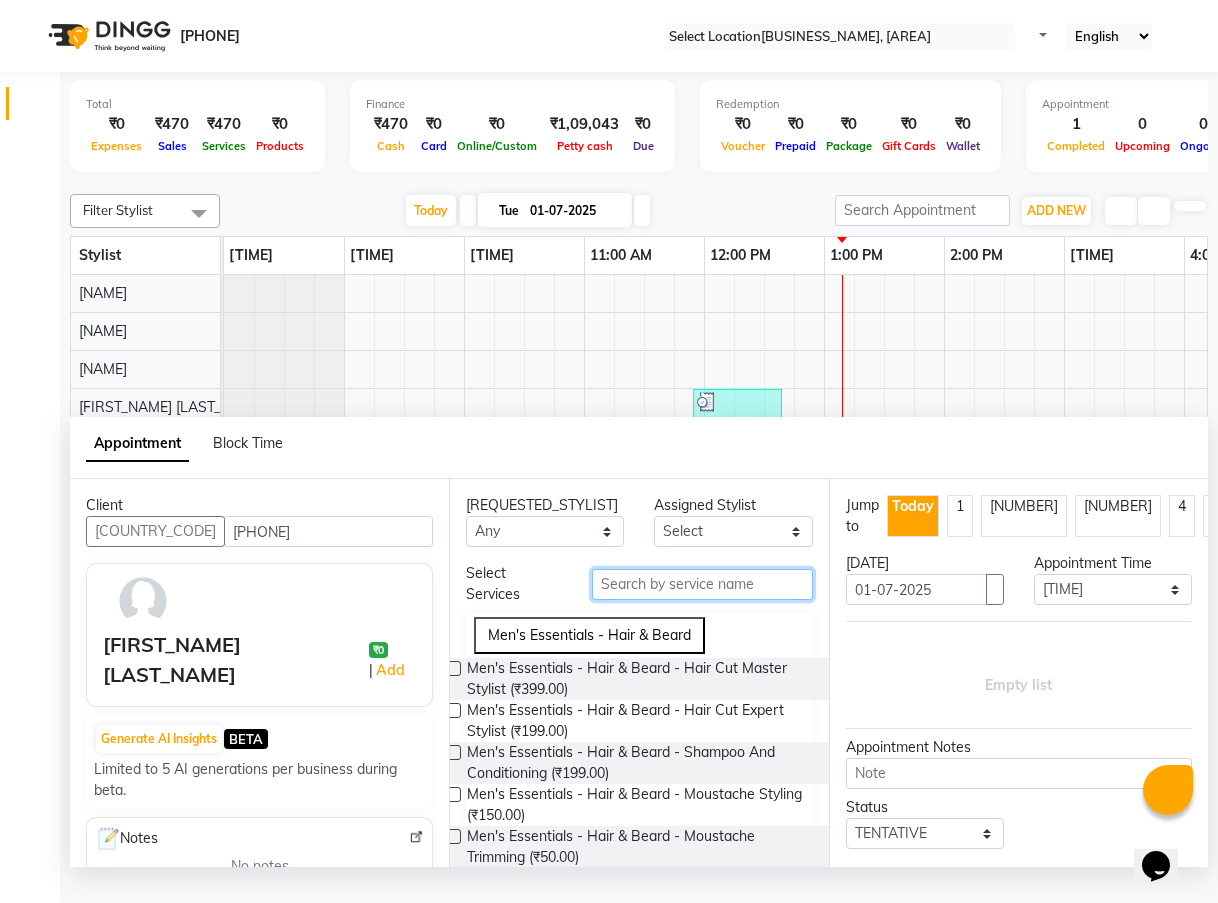 click at bounding box center (702, 584) 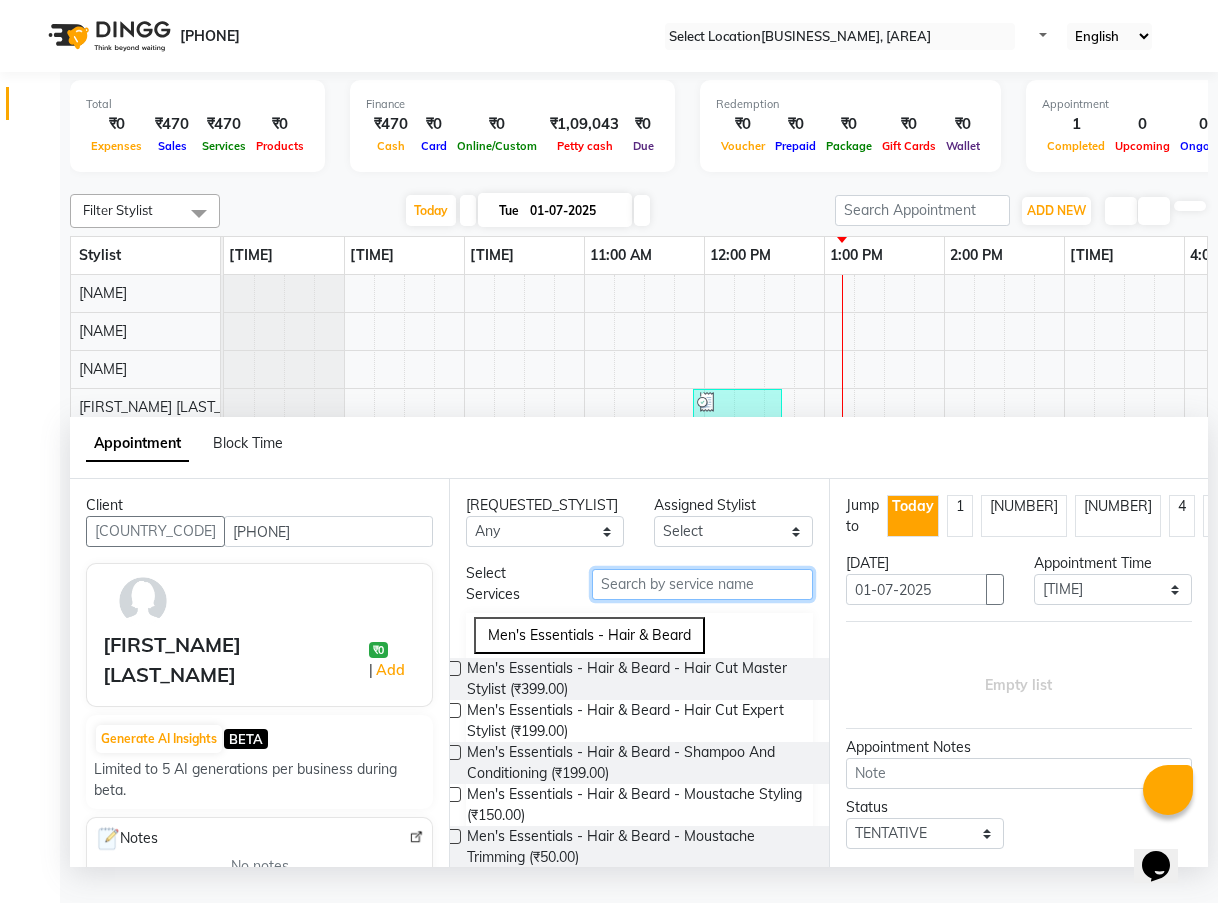 click at bounding box center (702, 584) 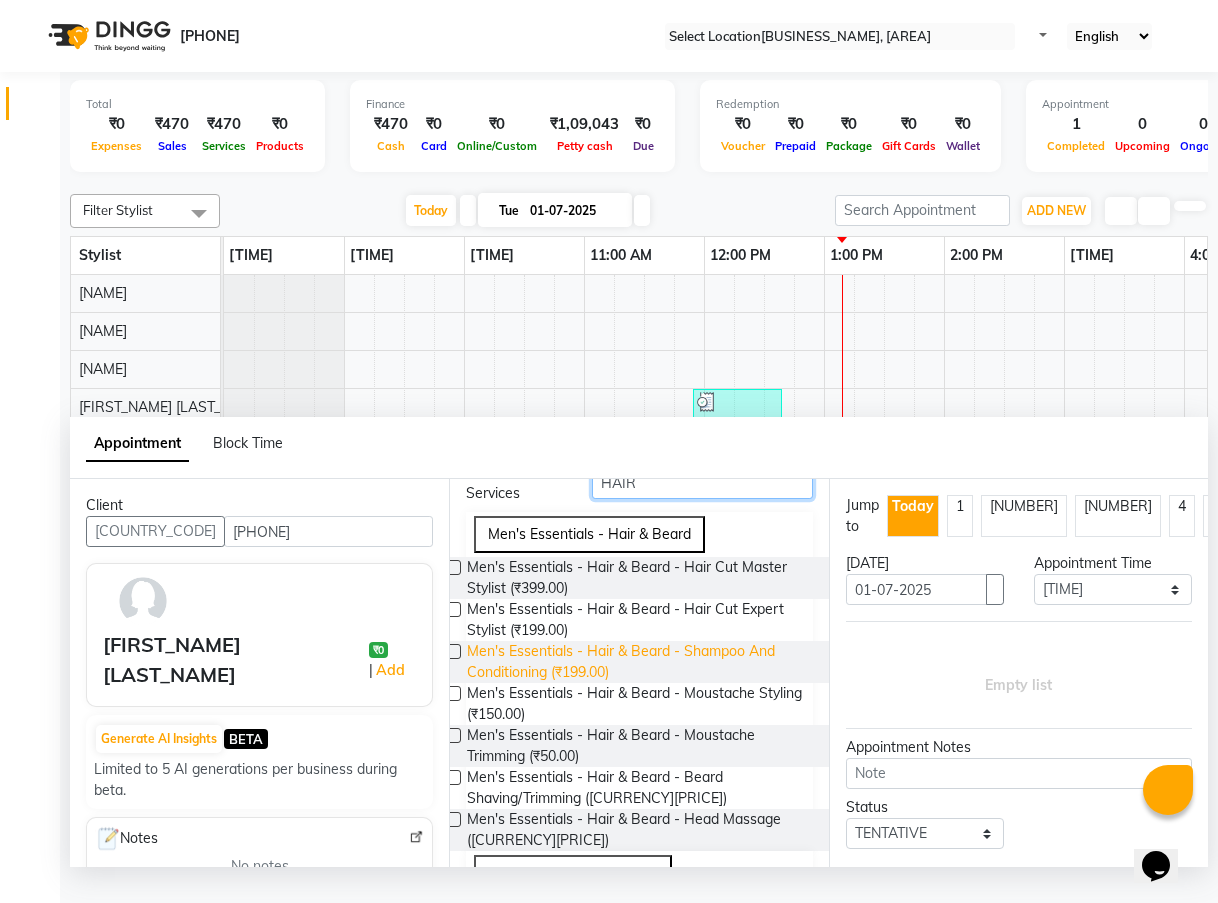 scroll, scrollTop: 200, scrollLeft: 0, axis: vertical 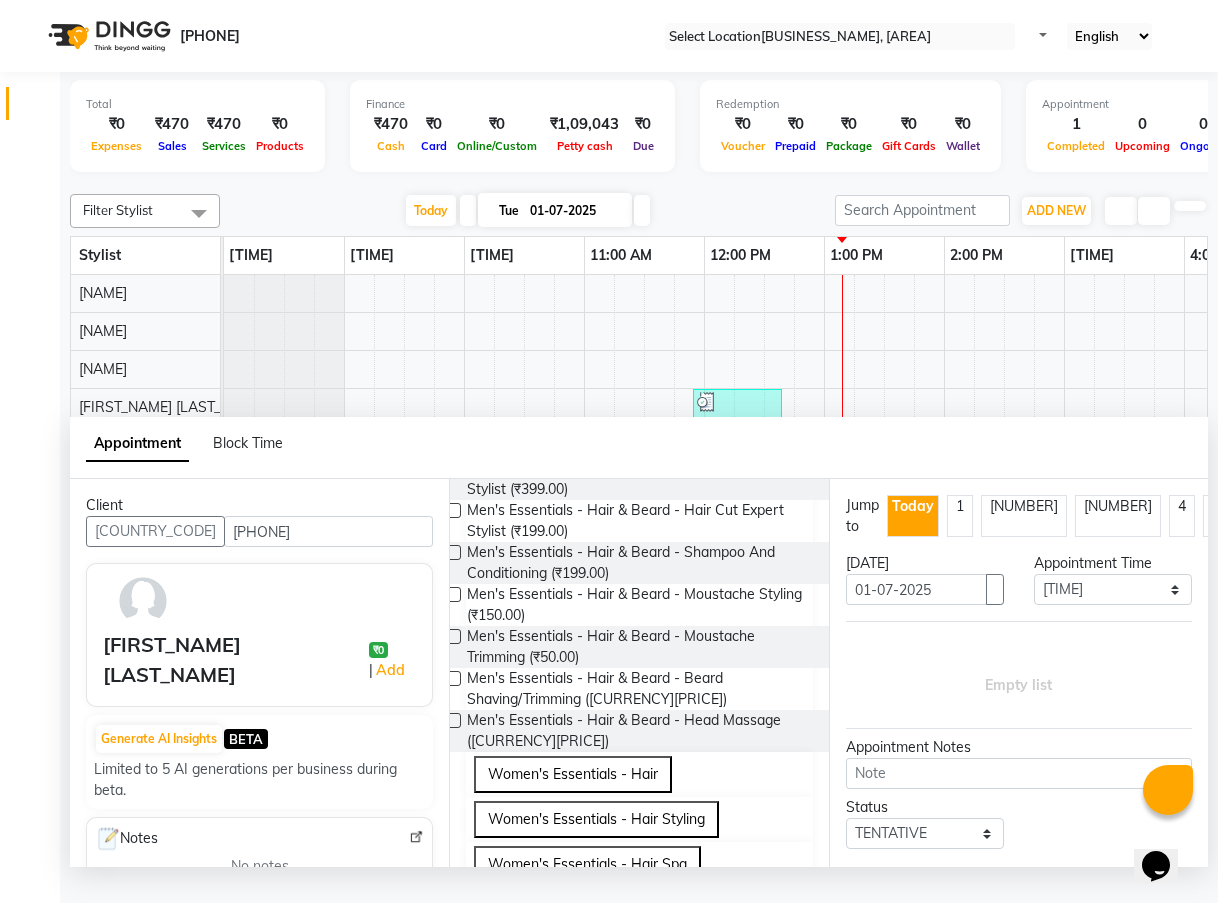type on "HAIR" 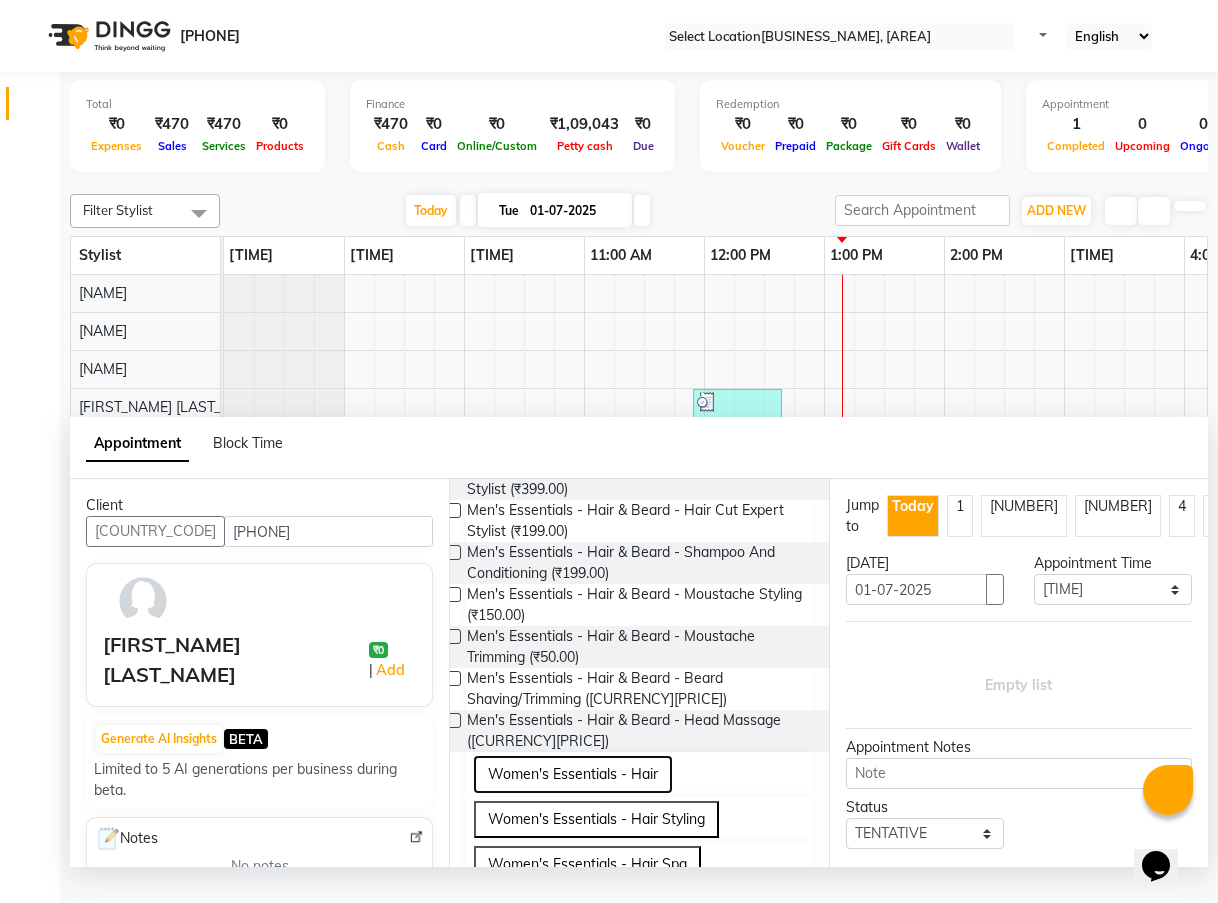 click on "Women's Essentials - Hair" at bounding box center [573, 774] 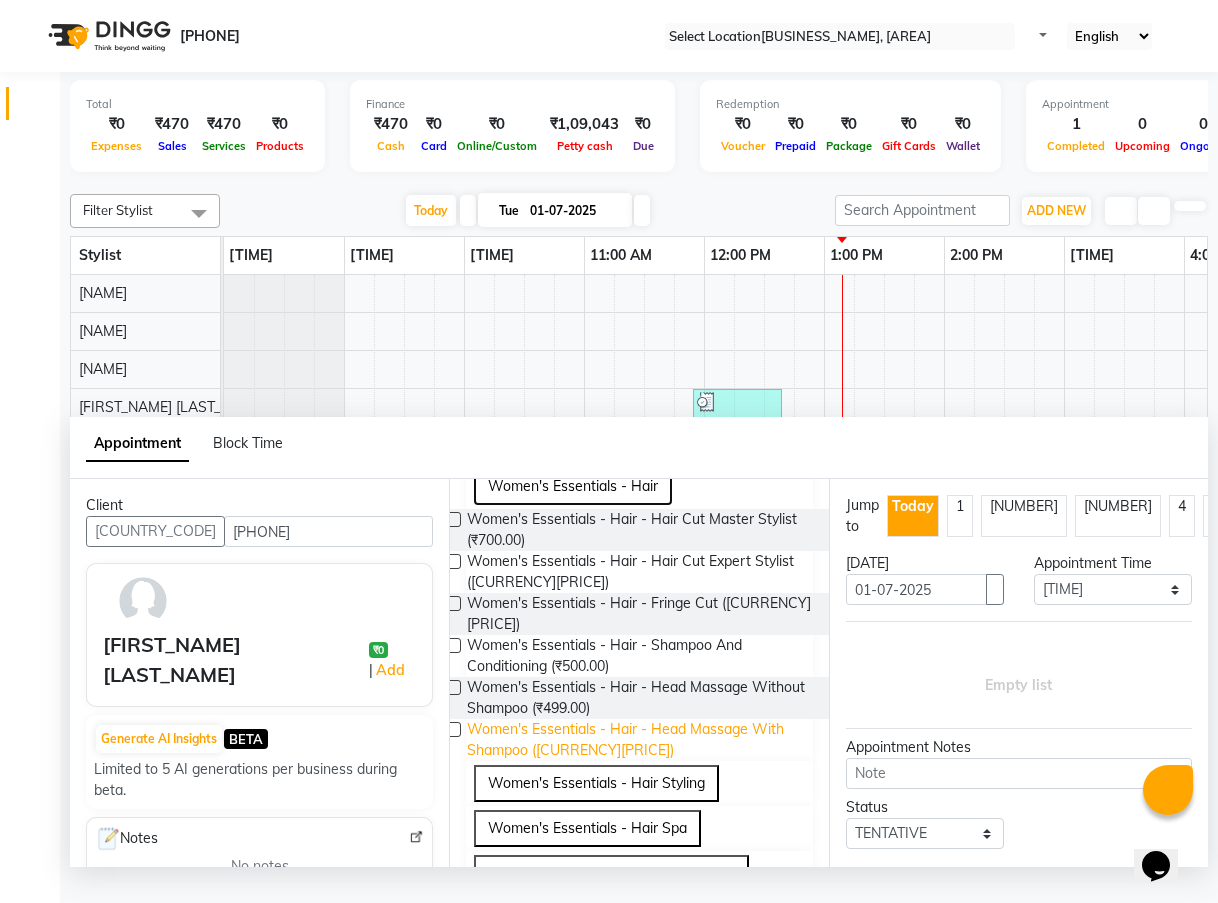 scroll, scrollTop: 500, scrollLeft: 0, axis: vertical 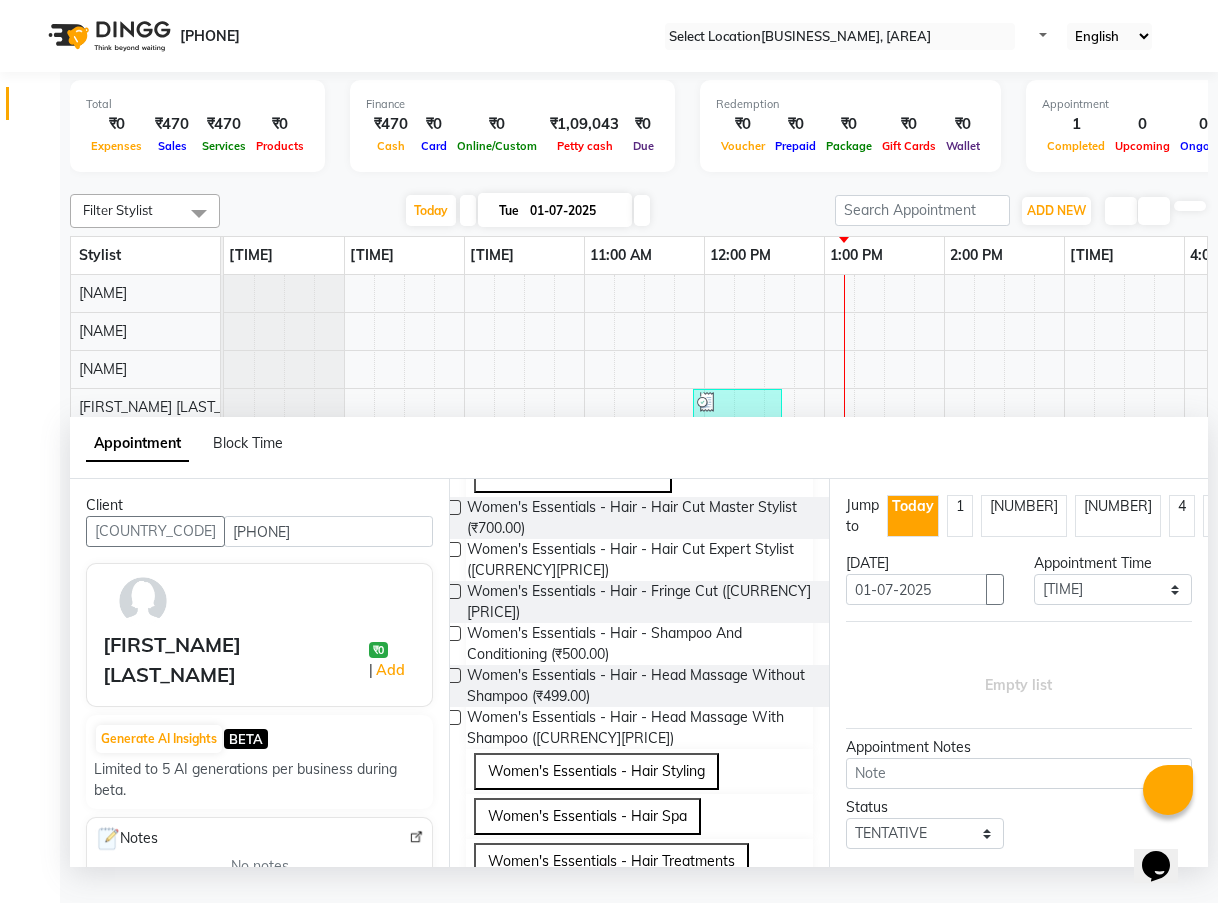 click at bounding box center (453, 549) 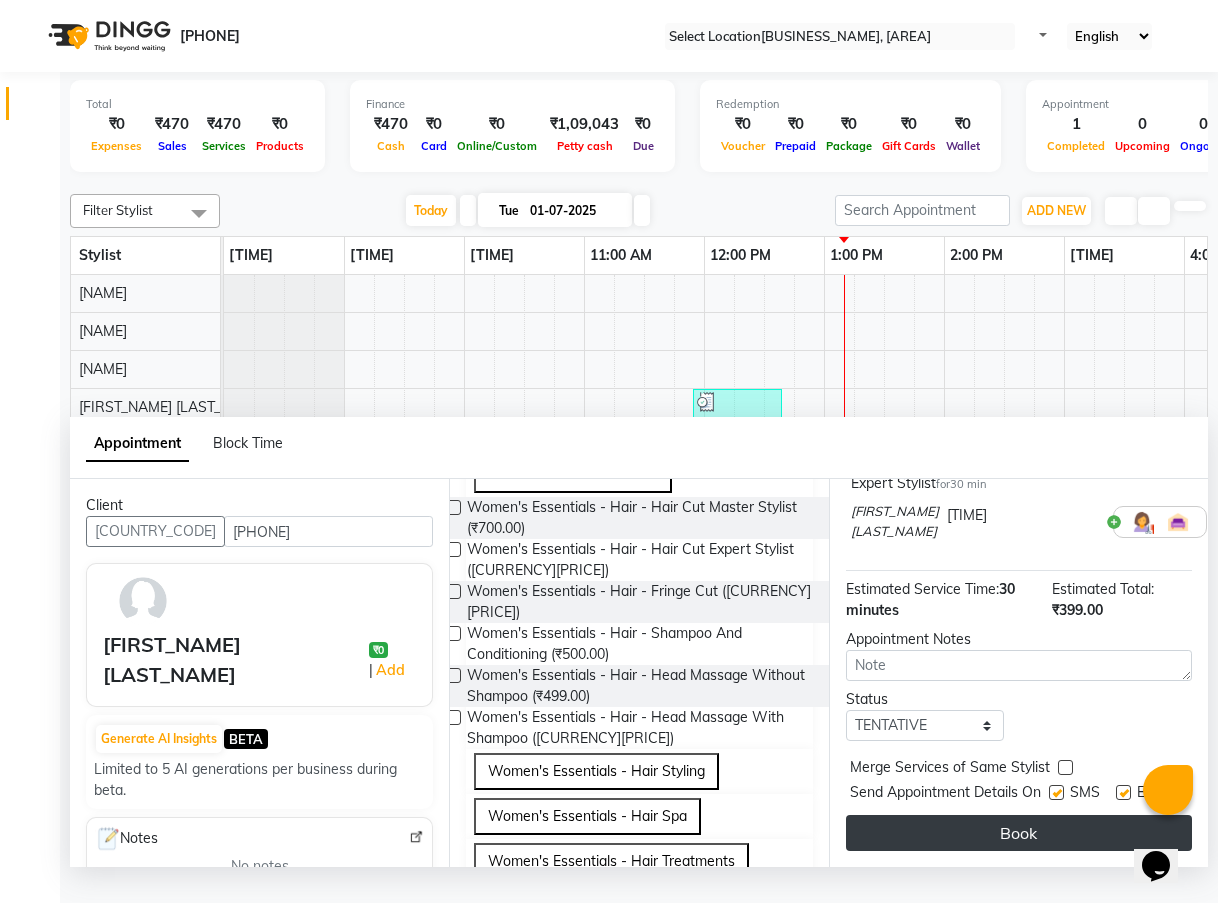 scroll, scrollTop: 215, scrollLeft: 0, axis: vertical 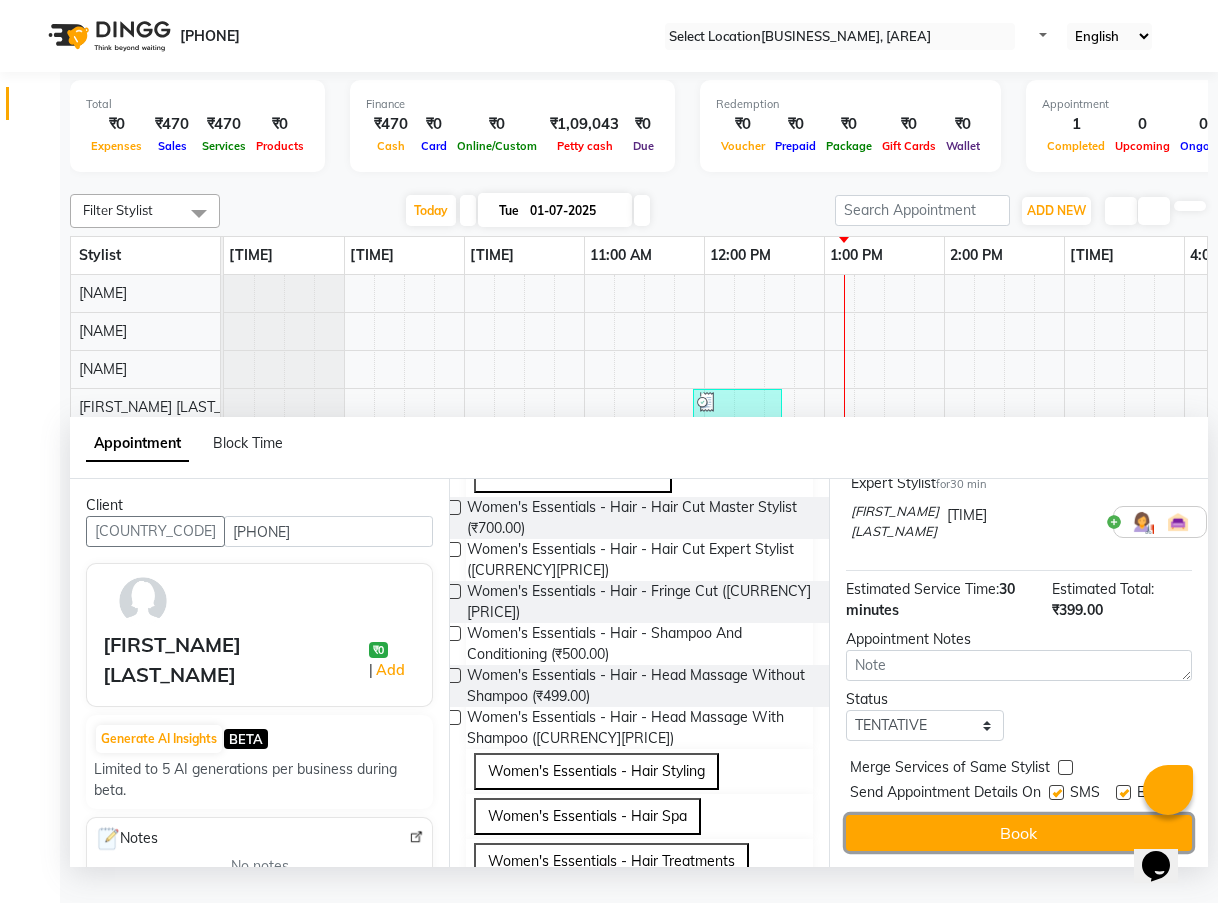 click on "Book" at bounding box center (1019, 833) 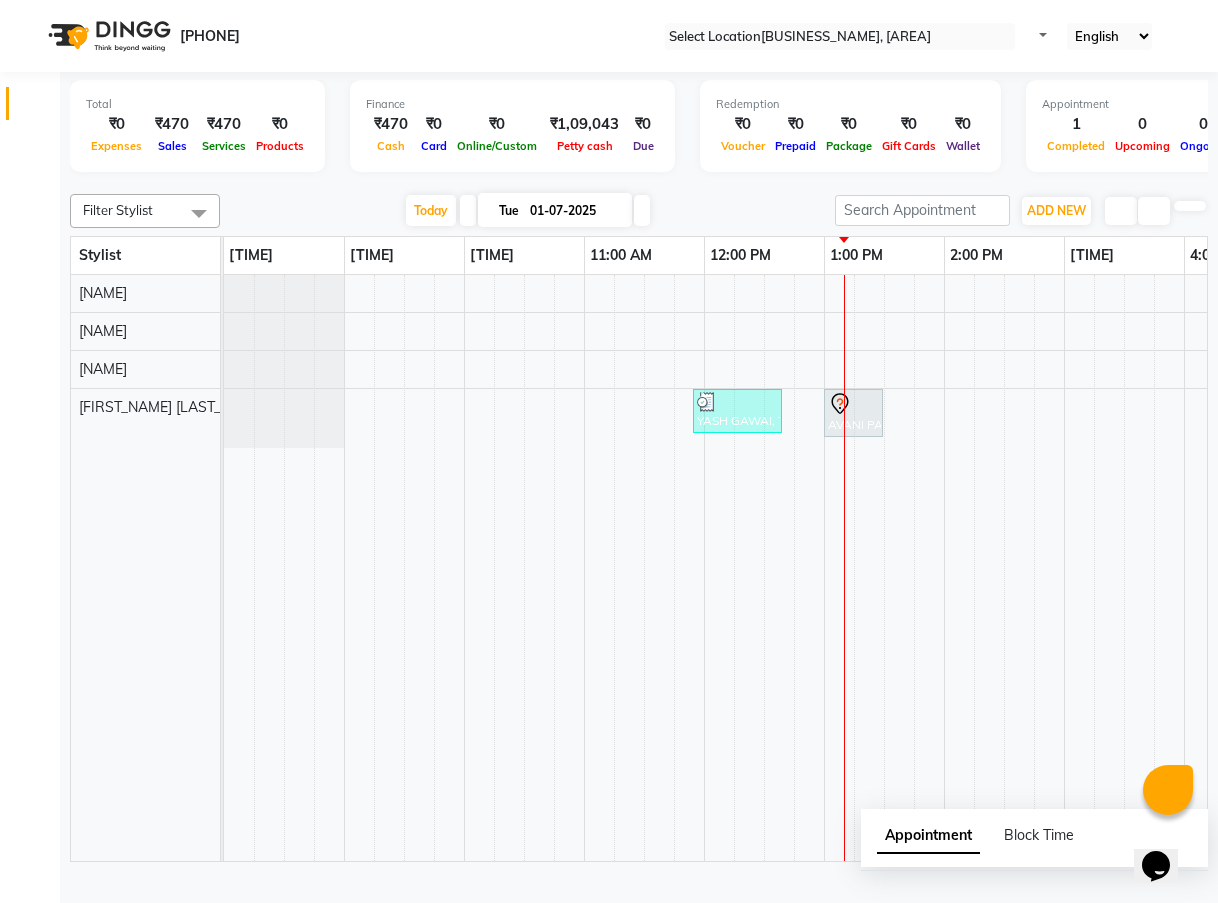 click on "Filter Stylist Select All [NAME] [NAME] [NAME] [NAME] Today Tue 01-07-2025 Toggle Dropdown Add Appointment Add Invoice Add Attendance Add Transaction Toggle Dropdown Add Appointment Add Invoice Add Attendance ADD NEW Toggle Dropdown Add Appointment Add Invoice Add Attendance Add Transaction Filter Stylist Select All [NAME] [NAME] [NAME] [NAME] Group By Staff View Room View View as Vertical Vertical - Week View Horizontal Horizontal - Week View List Toggle Dropdown Calendar Settings Manage Tags Arrange Stylists Reset Stylists Full Screen Appointment Form Zoom 100% Stylist 8:00 AM 9:00 AM 10:00 AM 11:00 AM 12:00 PM 1:00 PM 2:00 PM 3:00 PM 4:00 PM 5:00 PM 6:00 PM 7:00 PM 8:00 PM [NAME] [NAME] [NAME] [NAME] YASH GAWAI, TK01, 11:55 AM-12:40 PM, Men's Essentials - Hair & Beard - Hair Cut Master Stylist" at bounding box center [639, 524] 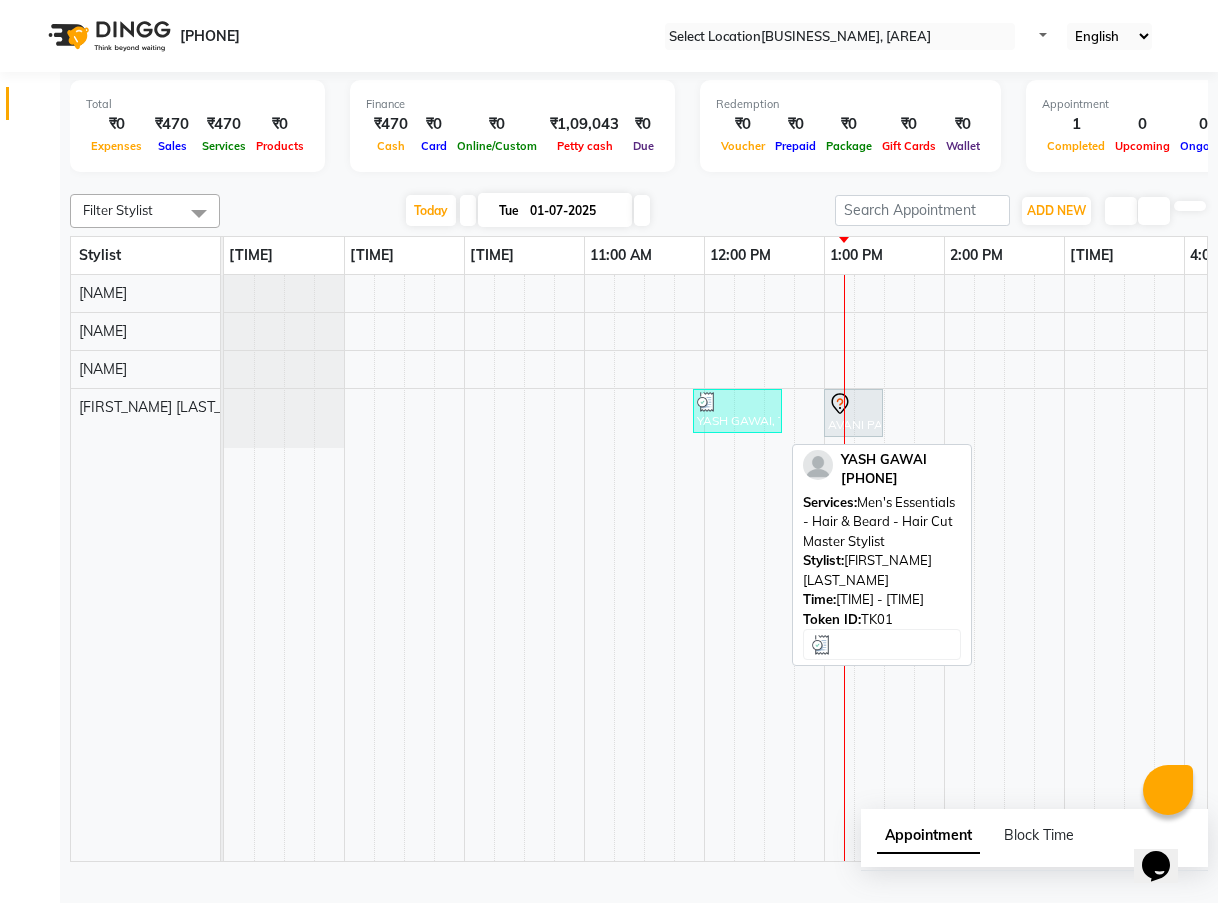 click at bounding box center (737, 402) 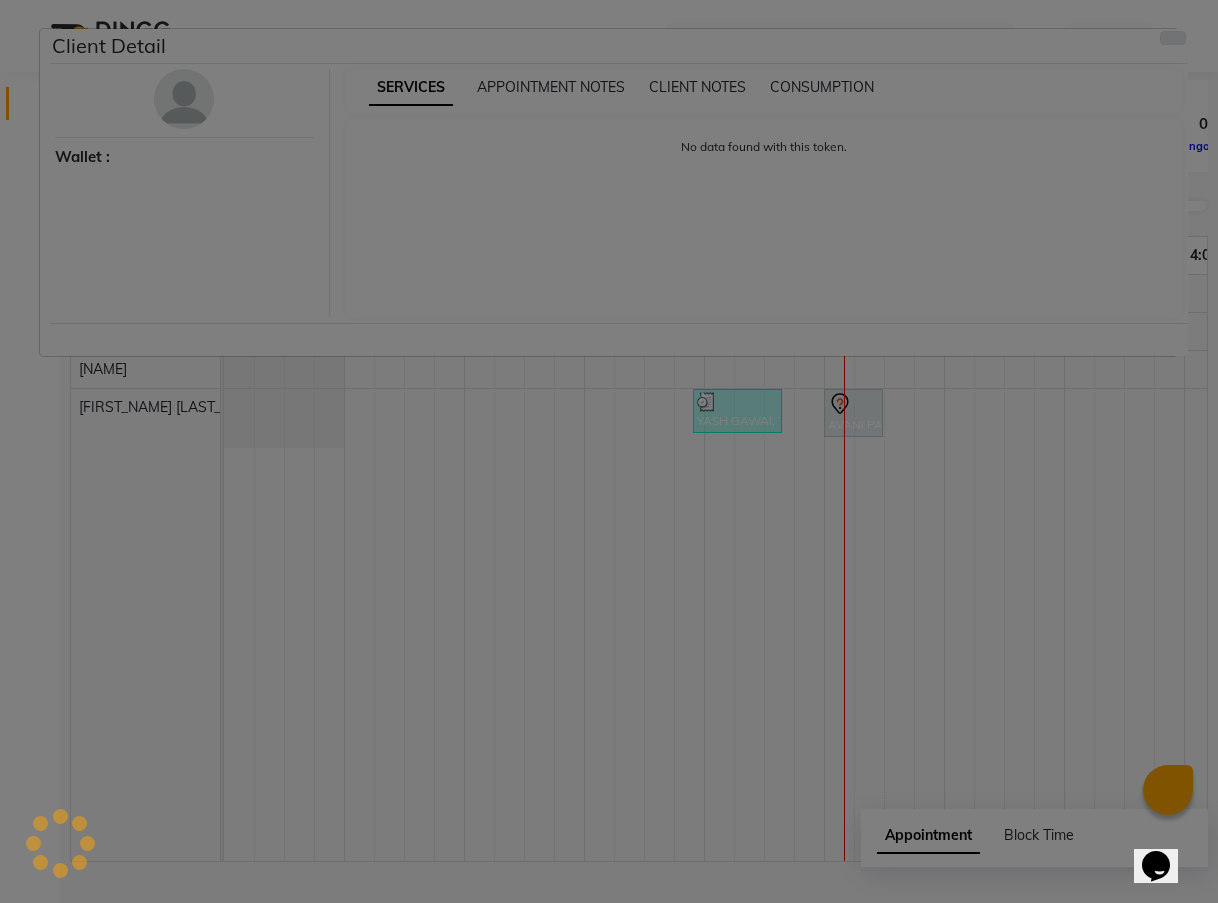 click at bounding box center [1173, 38] 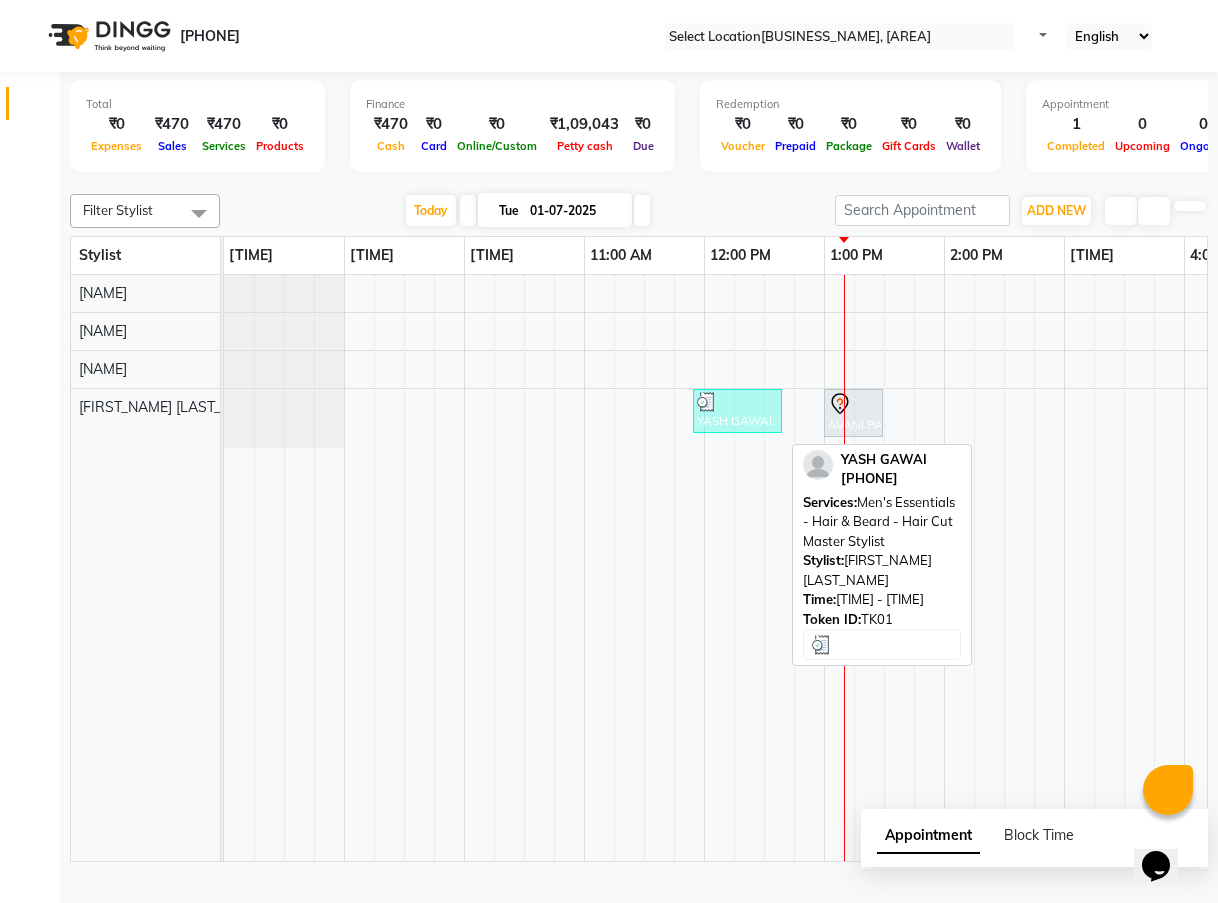 click on "YASH GAWAI, TK01, 11:55 AM-12:40 PM, Men's Essentials - Hair & Beard - Hair Cut Master Stylist" at bounding box center (737, 411) 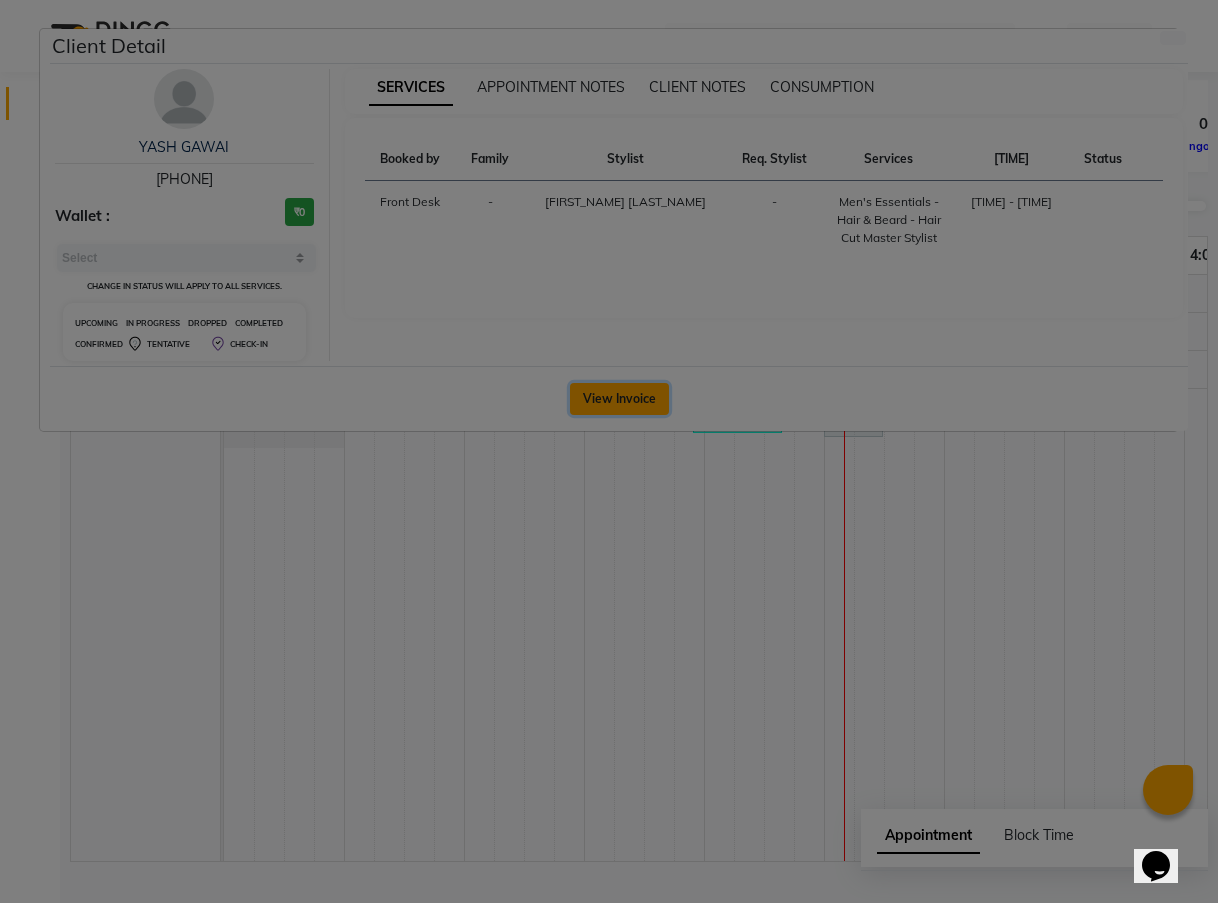 click on "View Invoice" at bounding box center [619, 399] 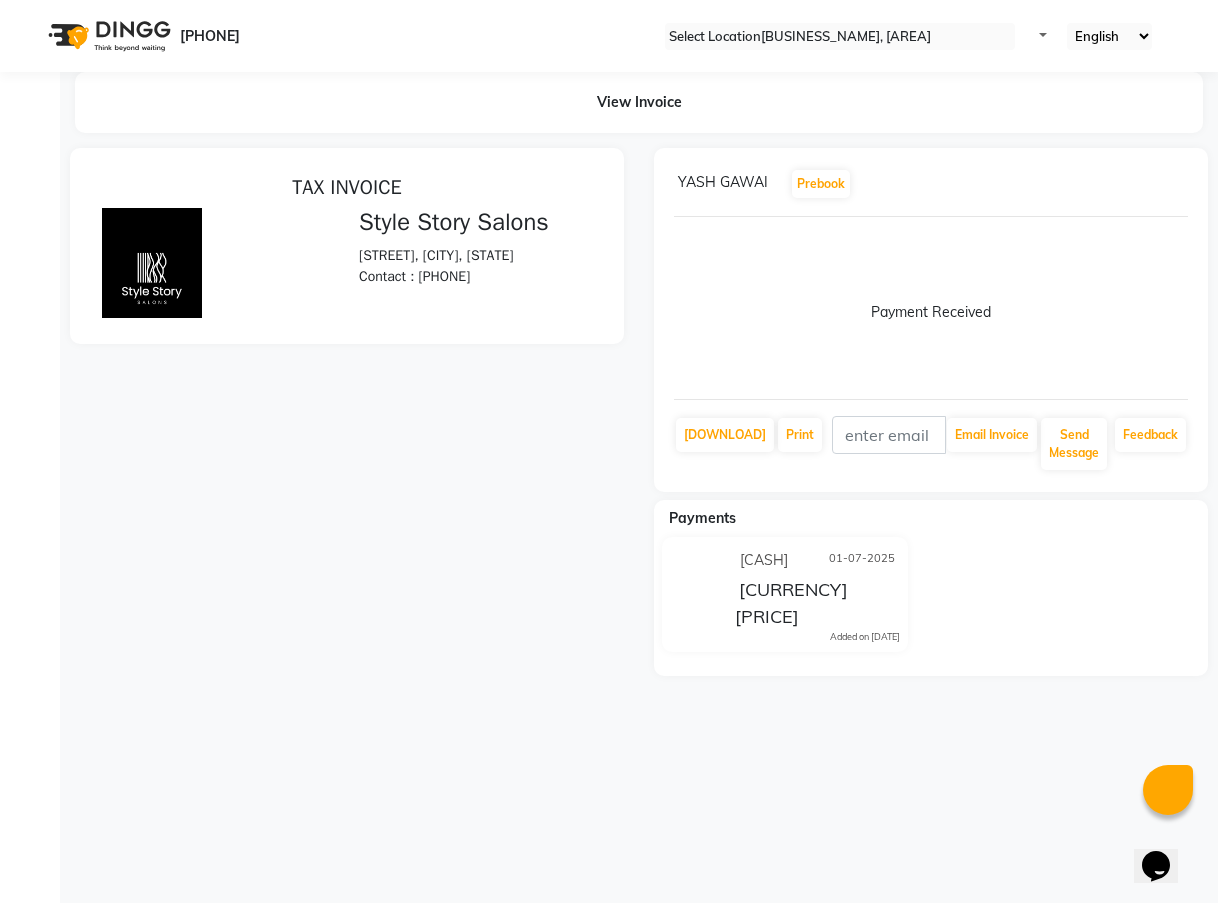scroll, scrollTop: 0, scrollLeft: 0, axis: both 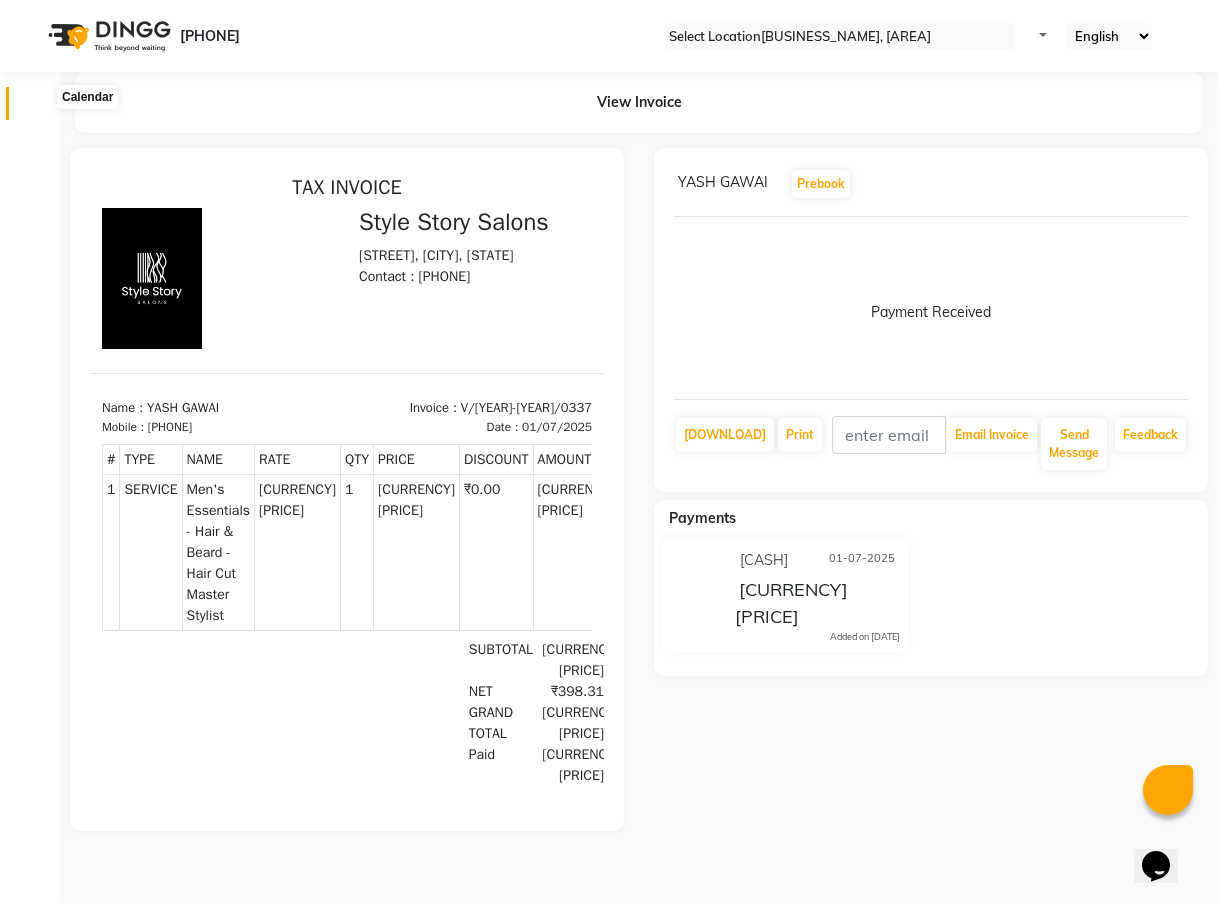 click at bounding box center [38, 108] 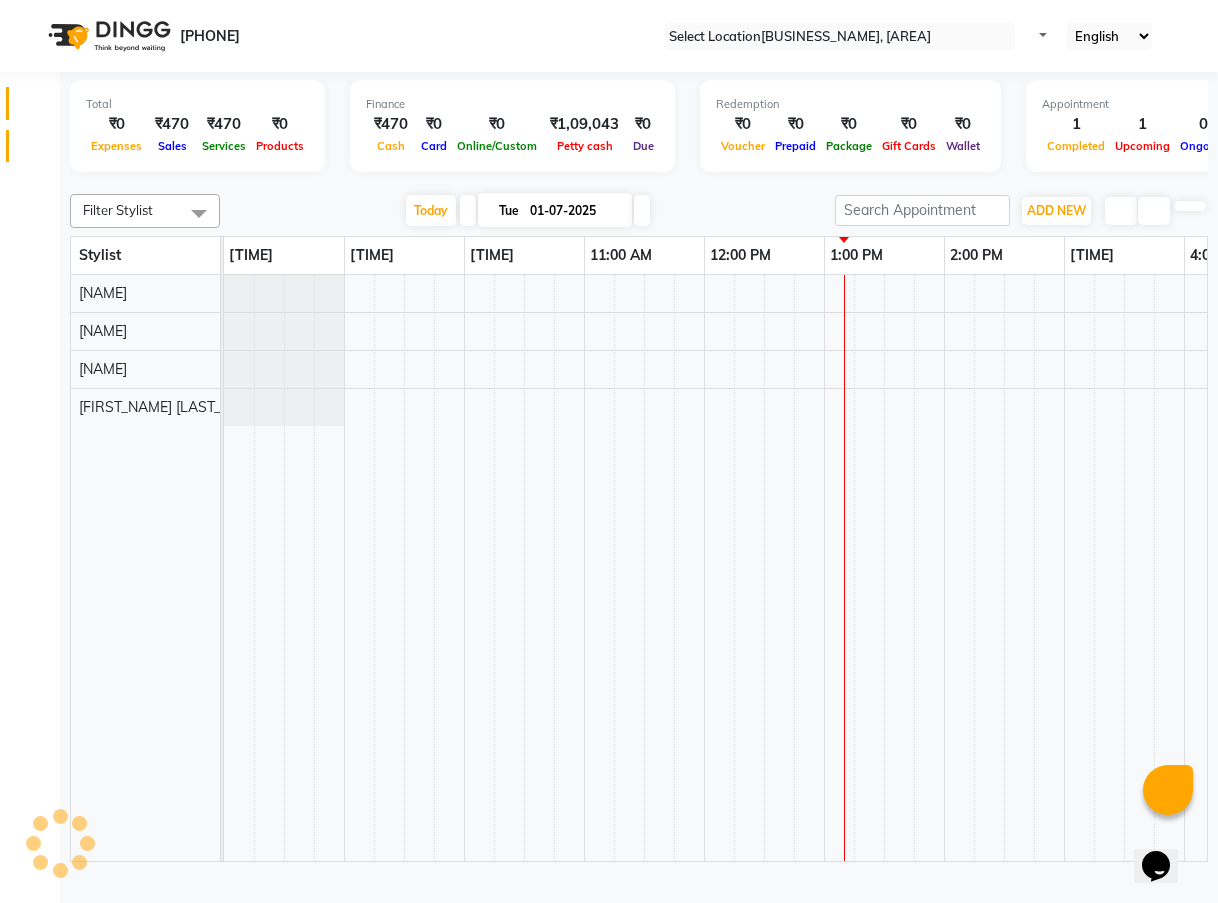 scroll, scrollTop: 0, scrollLeft: 0, axis: both 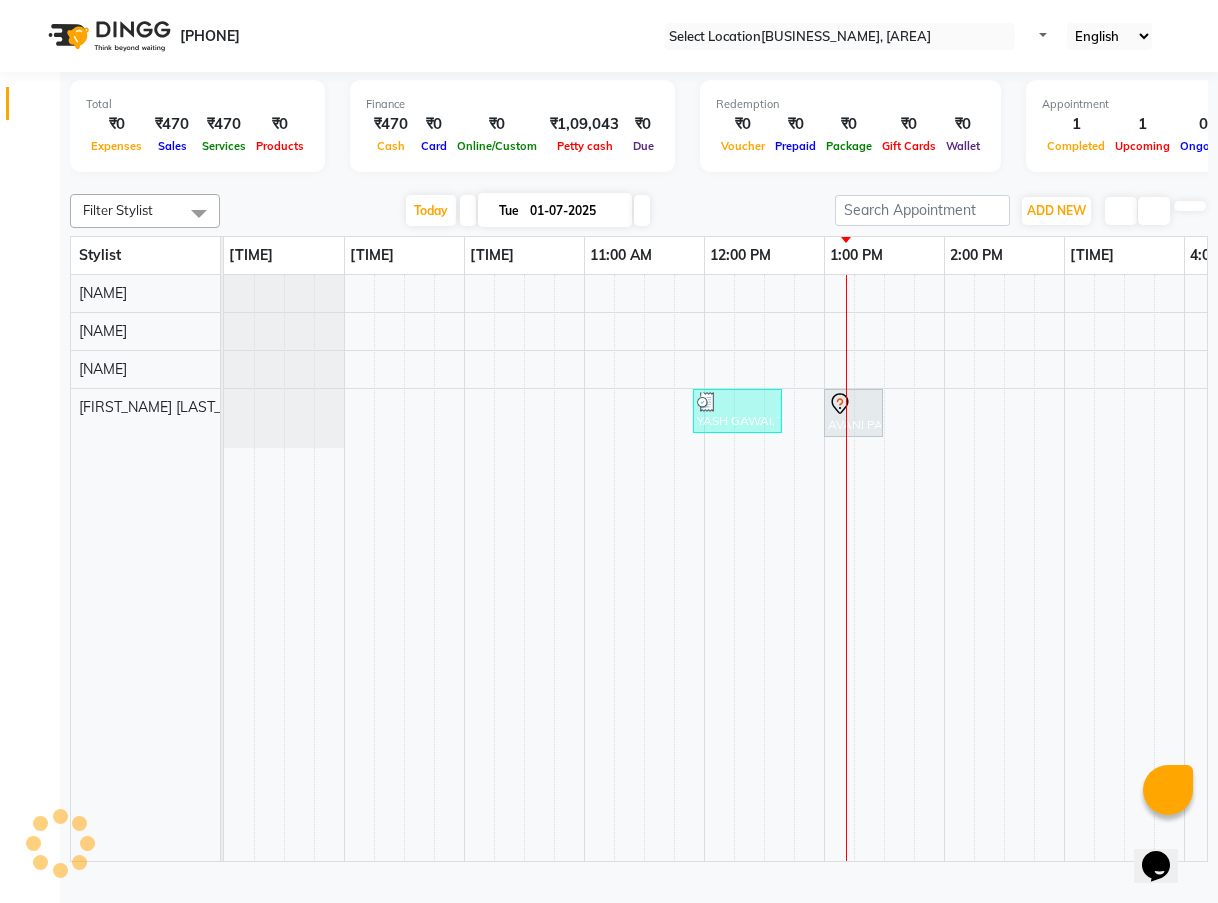 click at bounding box center [639, 182] 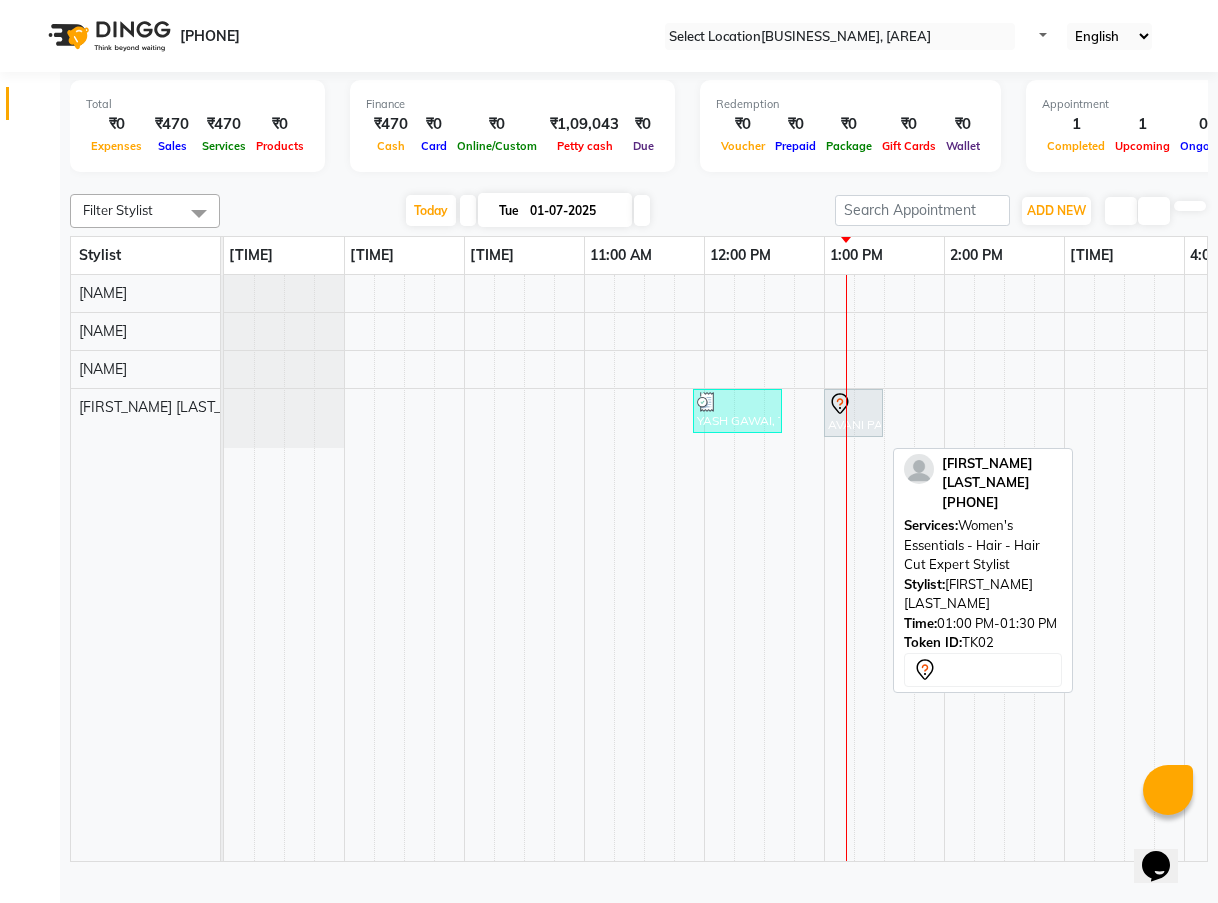 click at bounding box center (853, 404) 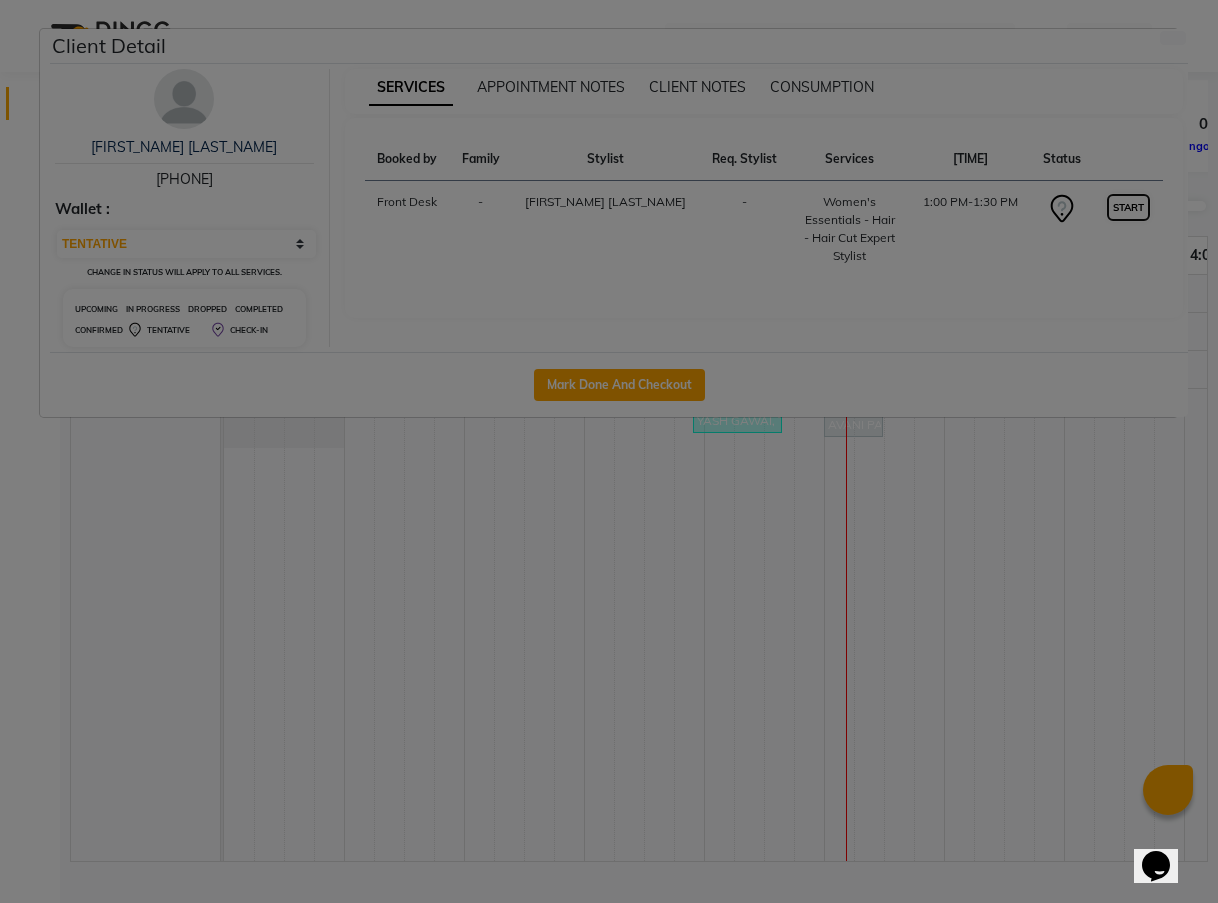 click on "START" at bounding box center (1128, 207) 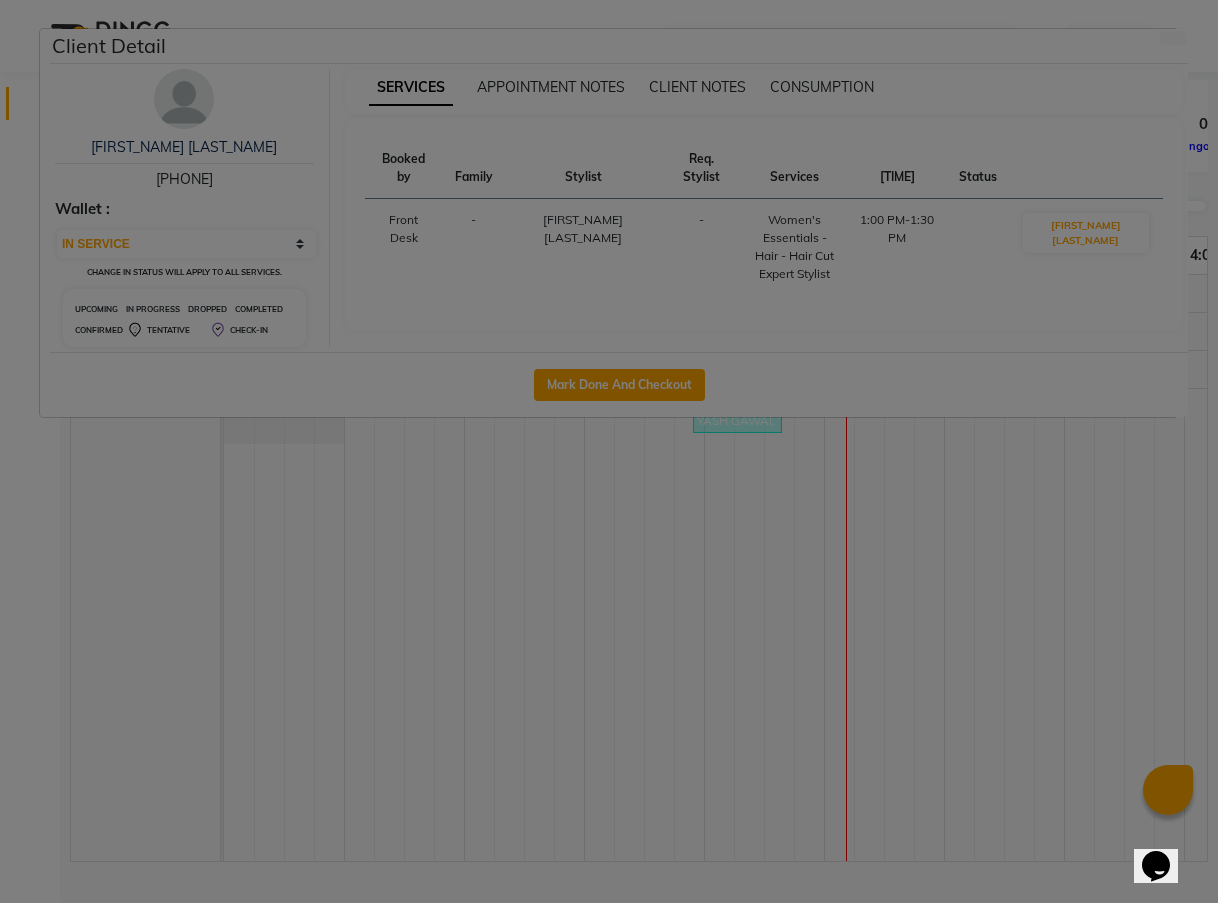 click on "Success" at bounding box center [609, 913] 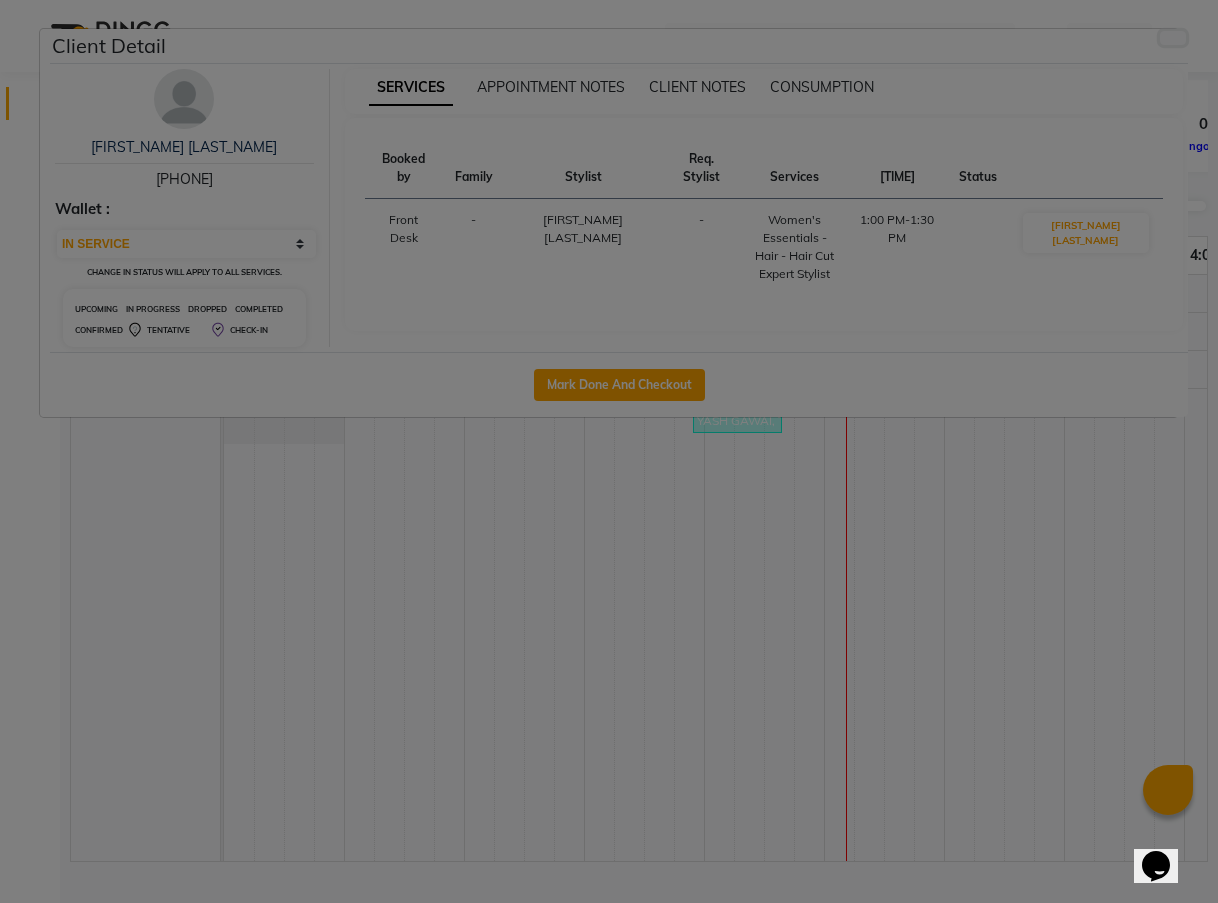 click at bounding box center (1173, 38) 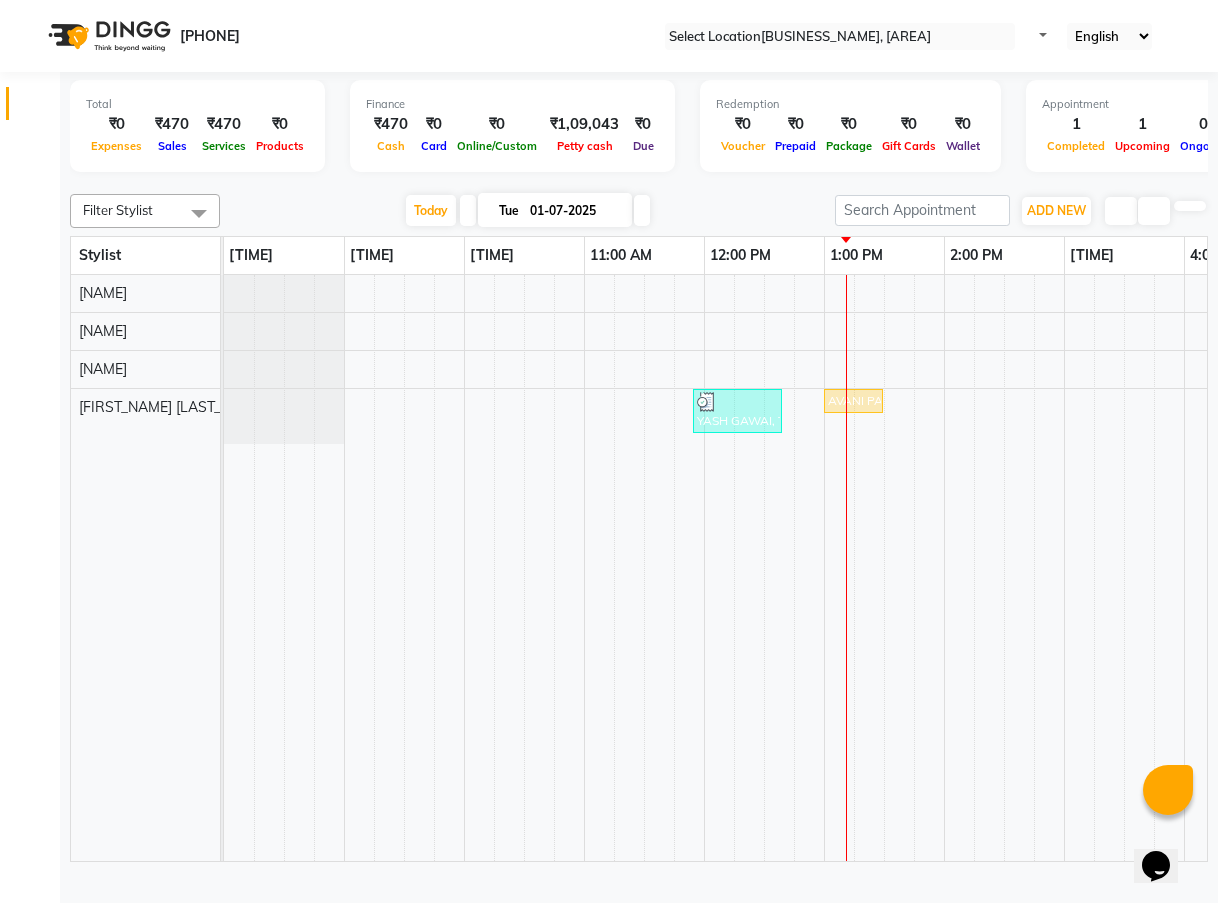 click on "Filter Stylist Select All [NAME] [NAME] [NAME] [NAME] Today Tue 01-07-2025 Toggle Dropdown Add Appointment Add Invoice Add Attendance Add Transaction Toggle Dropdown Add Appointment Add Invoice Add Attendance ADD NEW Toggle Dropdown Add Appointment Add Invoice Add Attendance Add Transaction Filter Stylist Select All [NAME] [NAME] [NAME] [NAME] Group By Staff View Room View View as Vertical Vertical - Week View Horizontal Horizontal - Week View List Toggle Dropdown Calendar Settings Manage Tags Arrange Stylists Reset Stylists Full Screen Appointment Form Zoom 100% Stylist 8:00 AM 9:00 AM 10:00 AM 11:00 AM 12:00 PM 1:00 PM 2:00 PM 3:00 PM 4:00 PM 5:00 PM 6:00 PM 7:00 PM 8:00 PM [NAME] [NAME] [NAME] [NAME] YASH GAWAI, TK01, 11:55 AM-12:40 PM, Men's Essentials - Hair & Beard - Hair Cut Master Stylist" at bounding box center (639, 524) 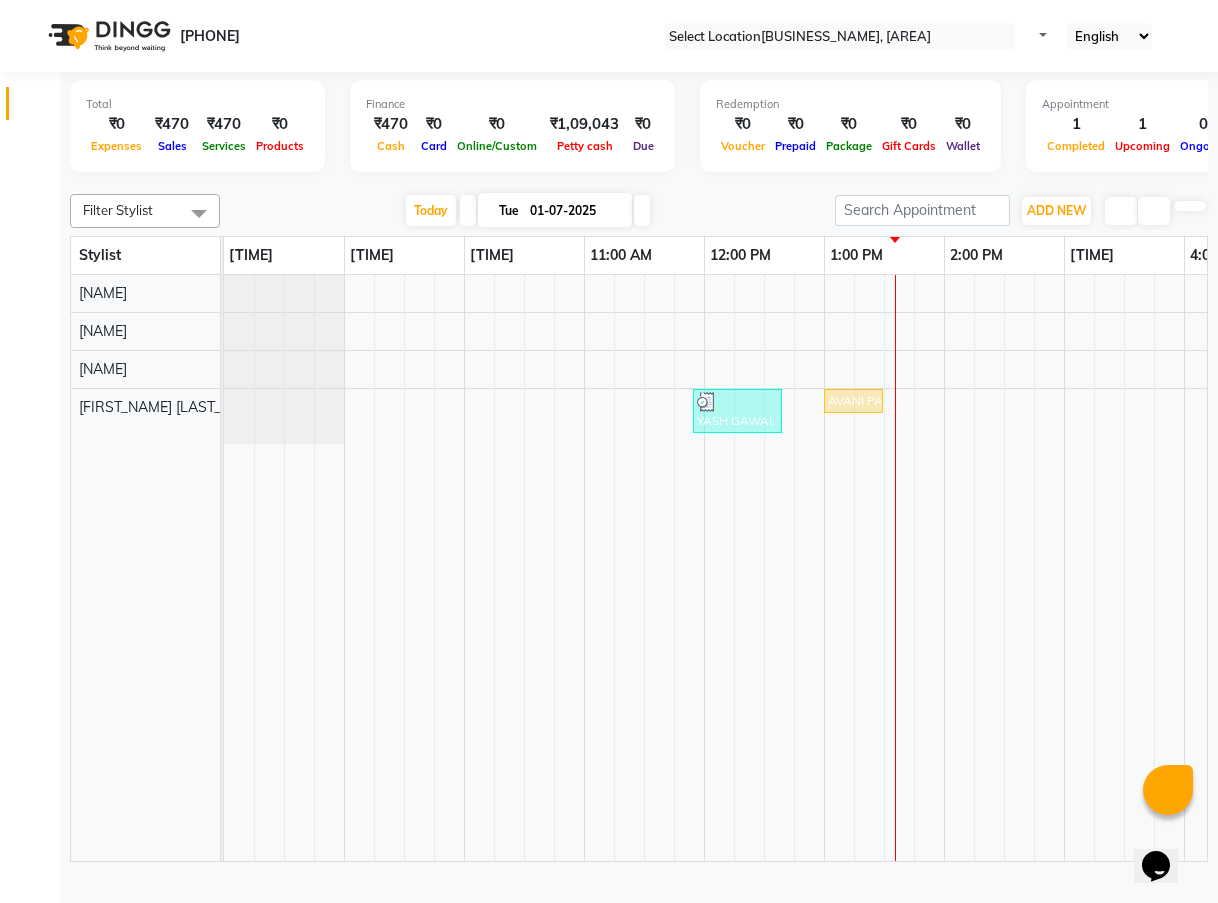 click on "Total  ₹0  Expenses ₹470  Sales ₹470  Services ₹0  Products Finance  ₹470  Cash ₹0  Card ₹0  Online/Custom ₹1,09,043 Petty cash ₹0 Due  Redemption  ₹0 Voucher ₹0 Prepaid ₹0 Package ₹0  Gift Cards ₹0  Wallet  Appointment  1 Completed 1 Upcoming 0 Ongoing 0 No show  Other sales  ₹0  Packages ₹0  Memberships ₹0  Vouchers ₹0  Prepaids ₹0  Gift Cards" at bounding box center [639, 127] 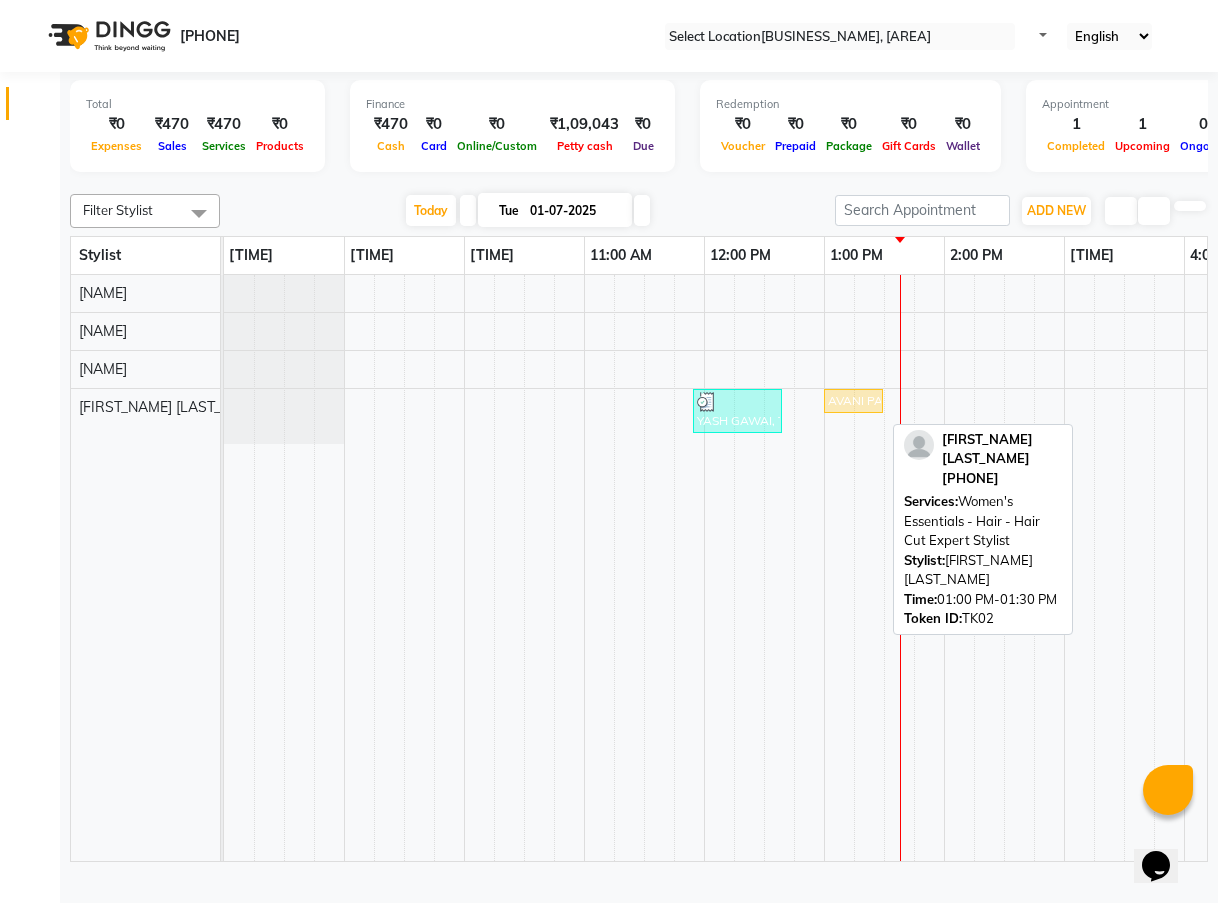 click on "AVANI PACHKUL, TK02, 01:00 PM-01:30 PM, Women's Essentials - Hair - Hair Cut Expert Stylist" at bounding box center (853, 401) 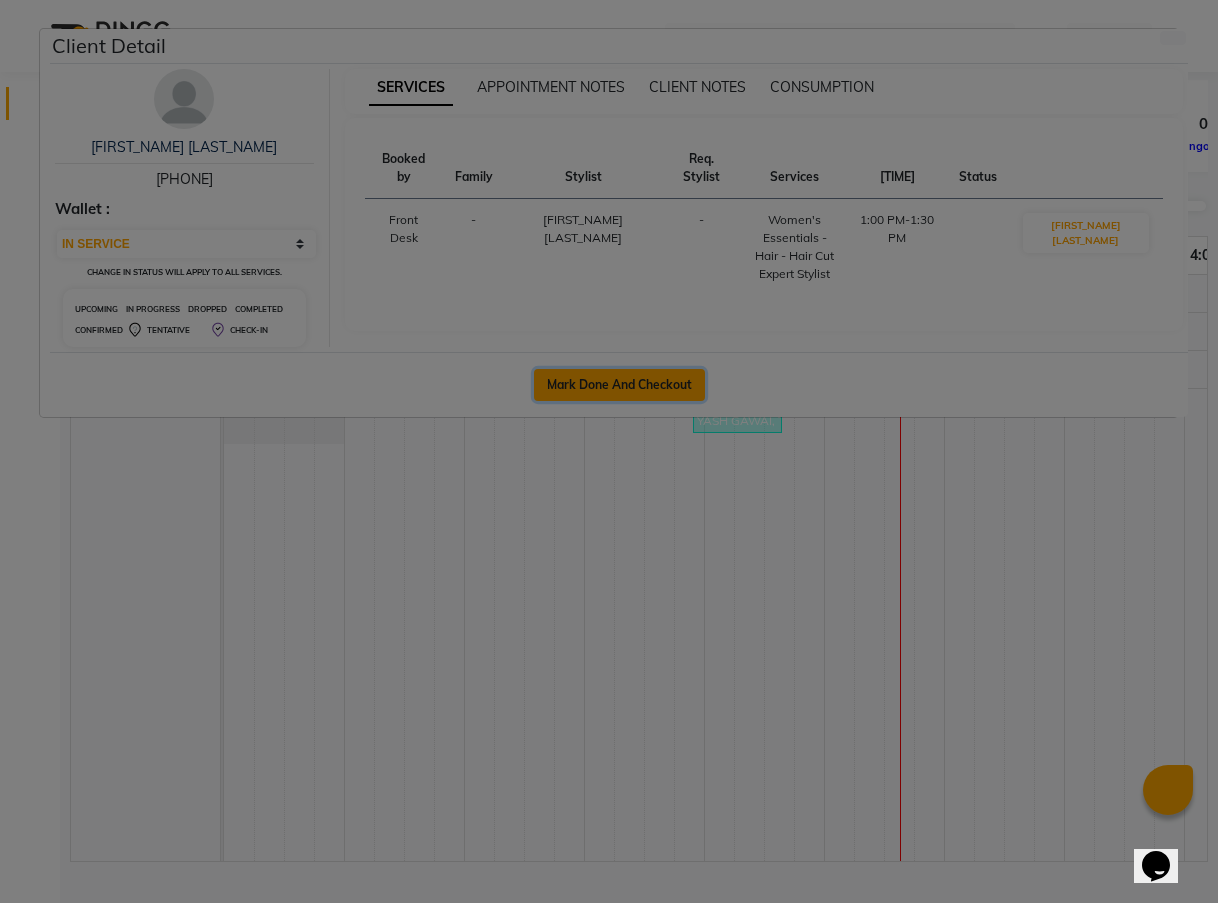 click on "Mark Done And Checkout" at bounding box center [619, 385] 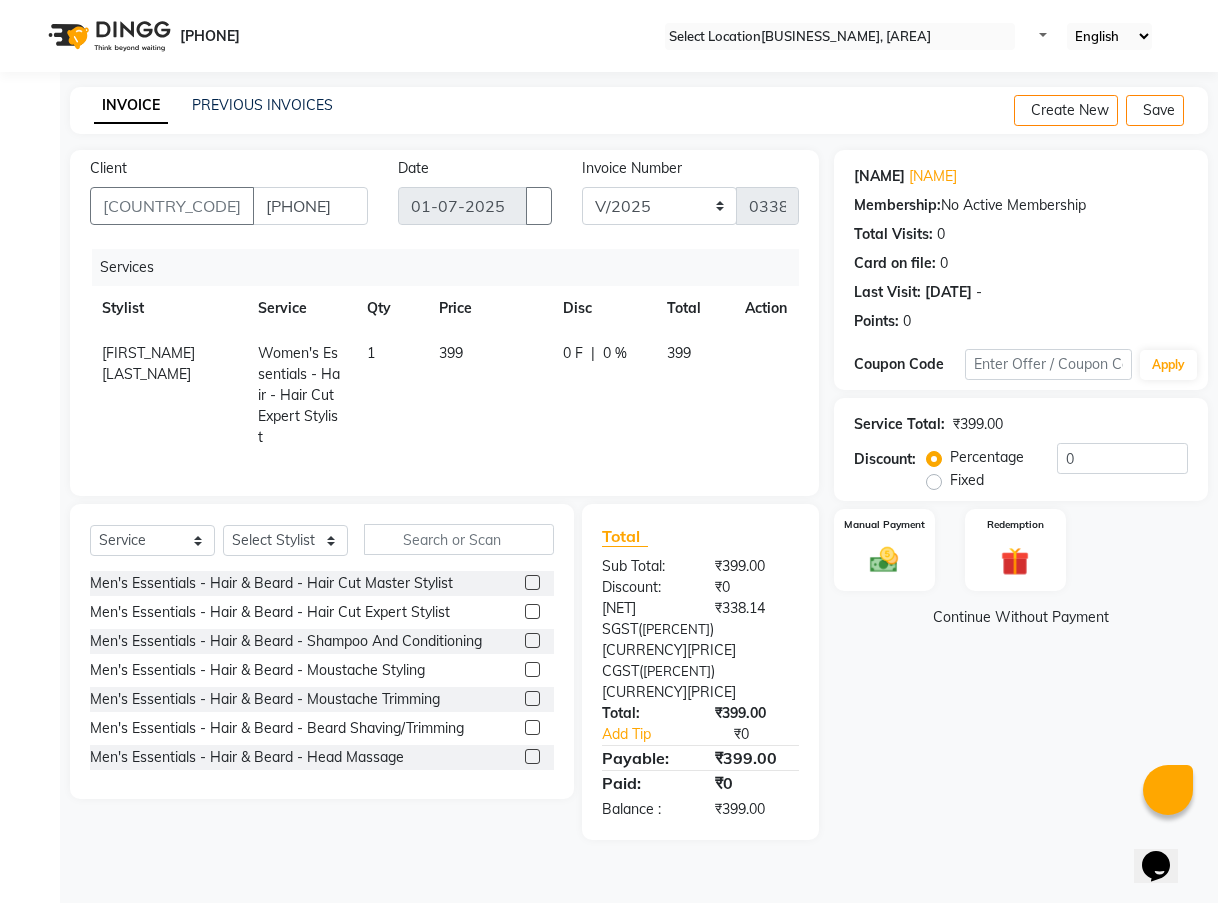 click on "399" at bounding box center [148, 363] 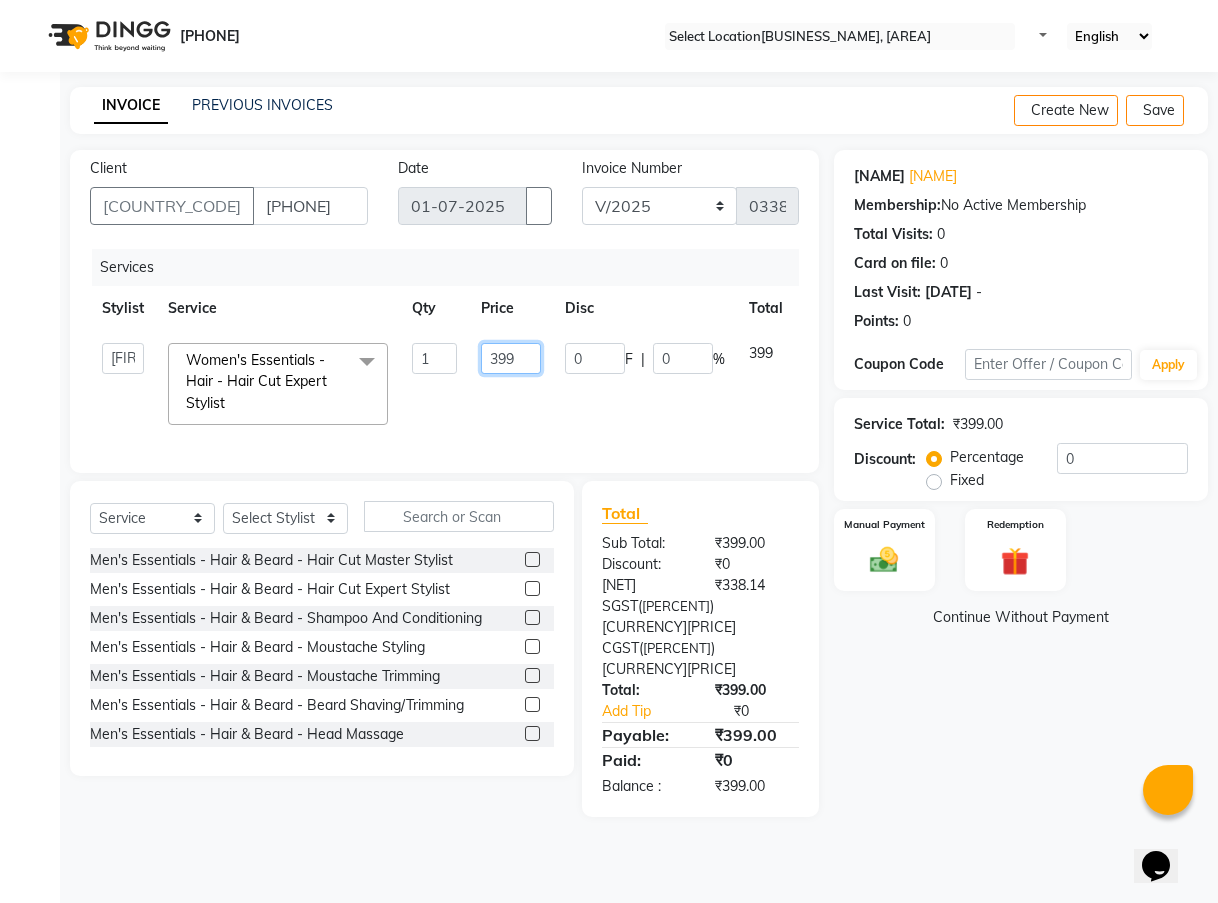 click on "399" at bounding box center [434, 358] 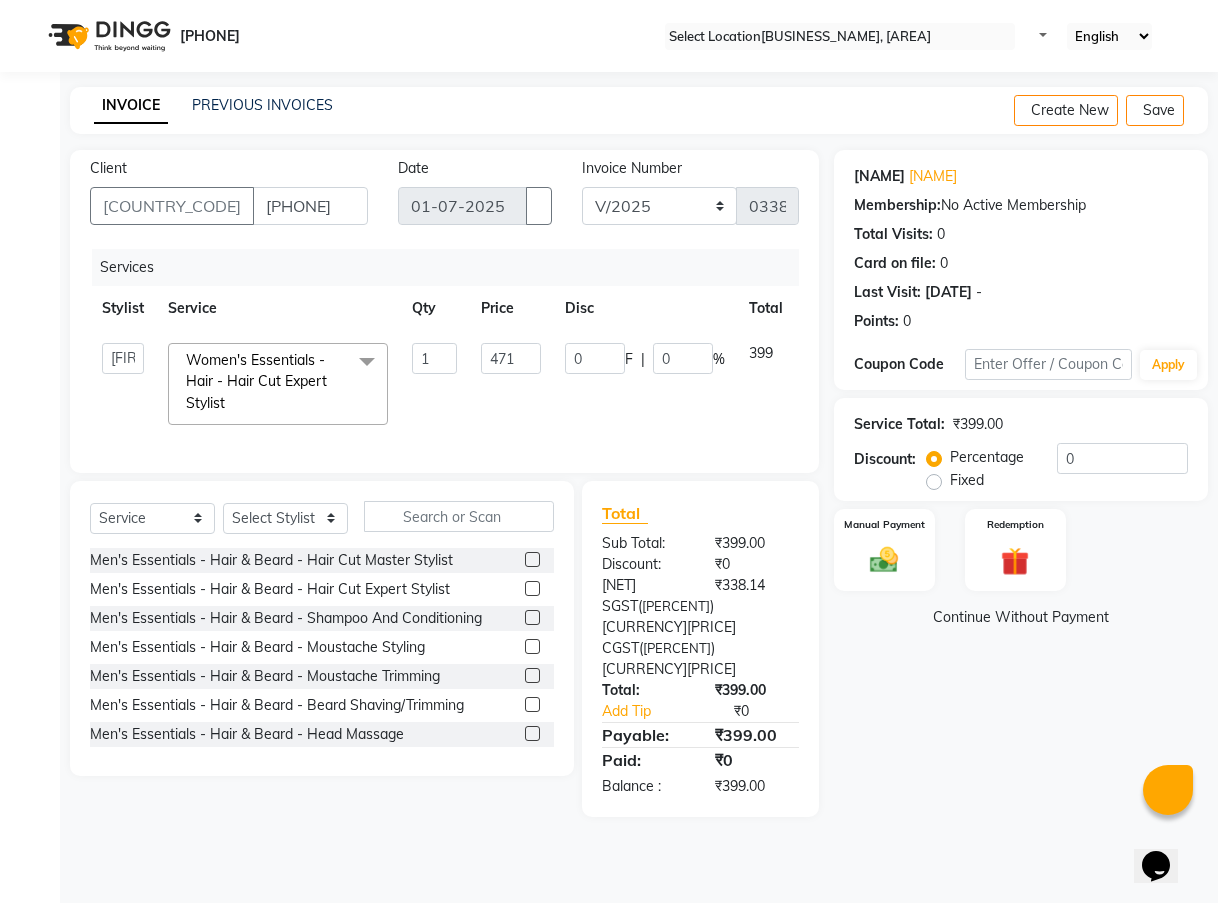 click on "471" at bounding box center [511, 384] 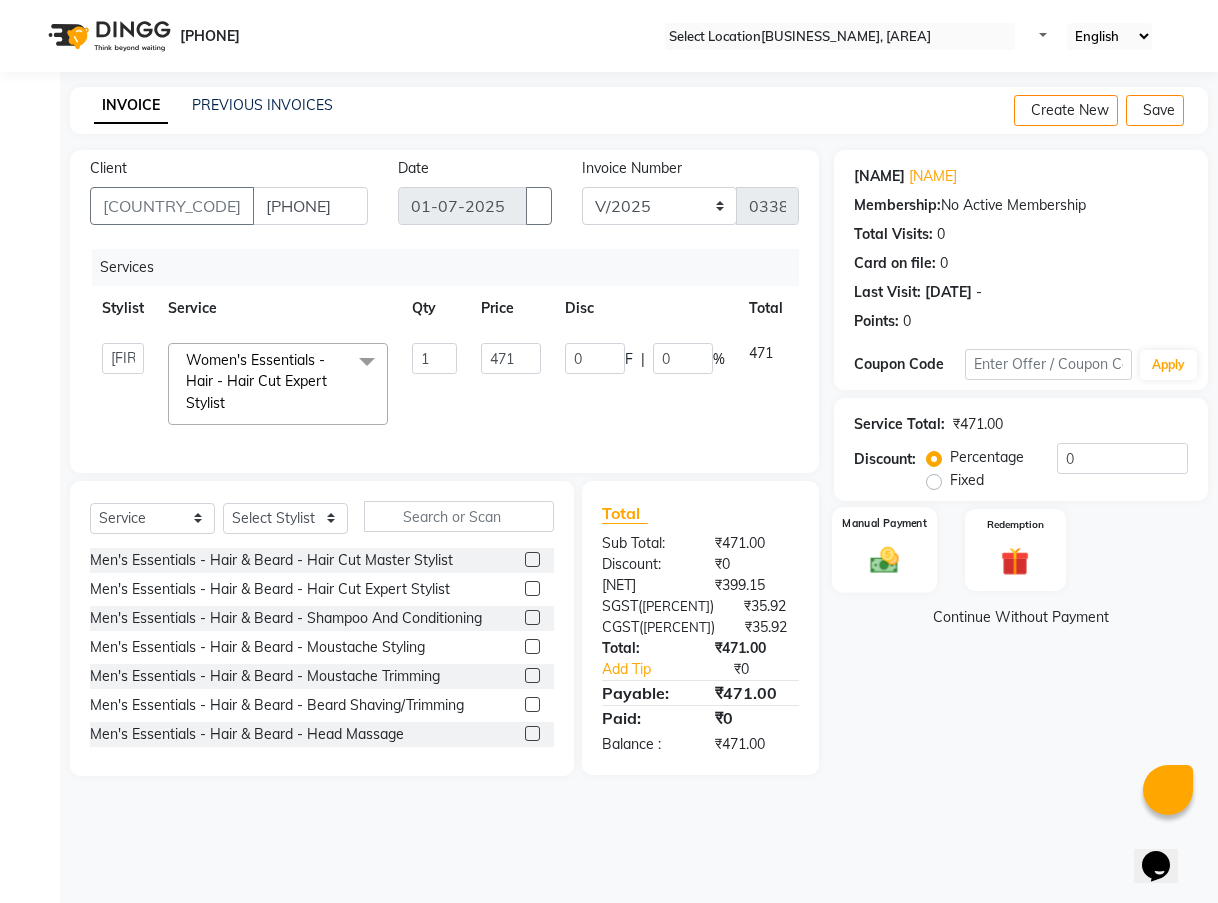 click on "Manual Payment" at bounding box center (884, 549) 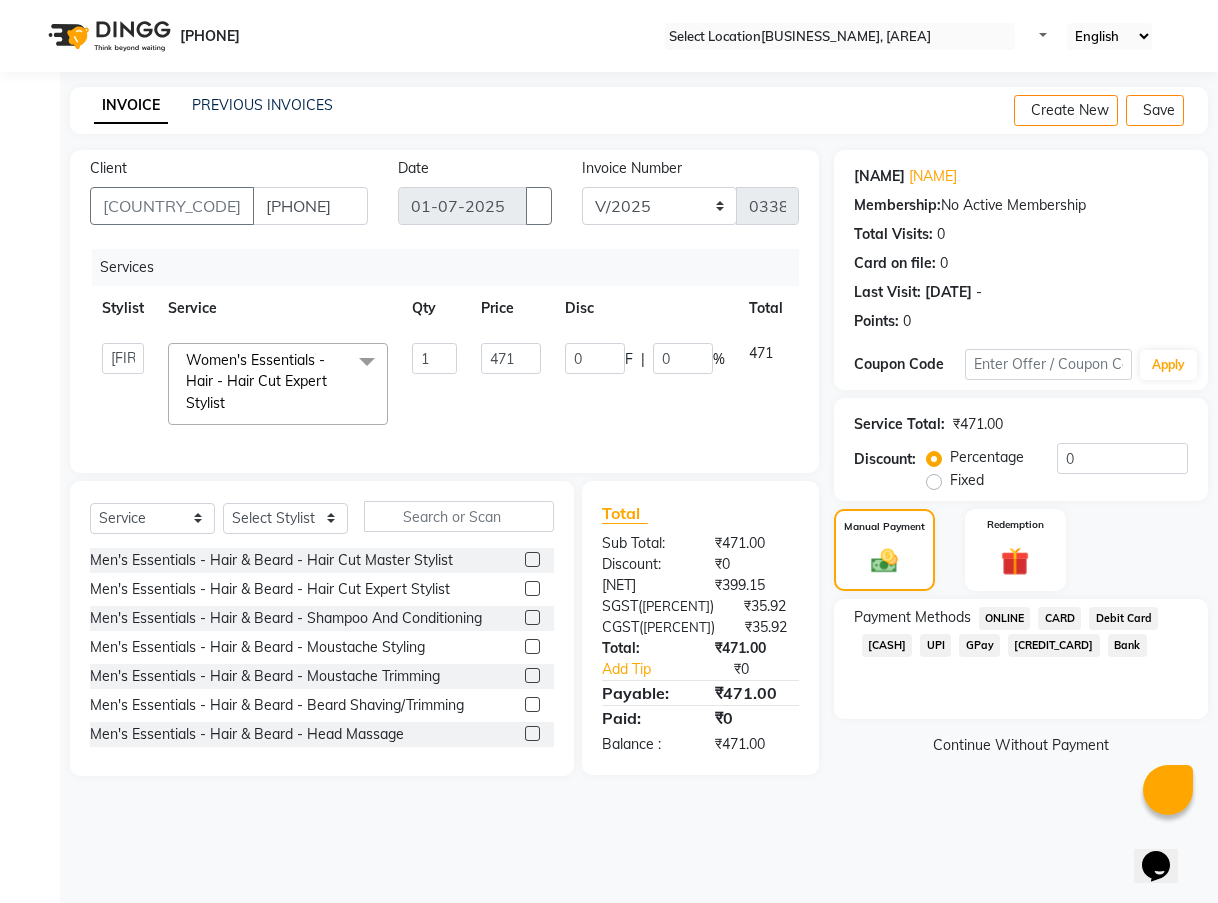 click on "UPI" at bounding box center [1005, 618] 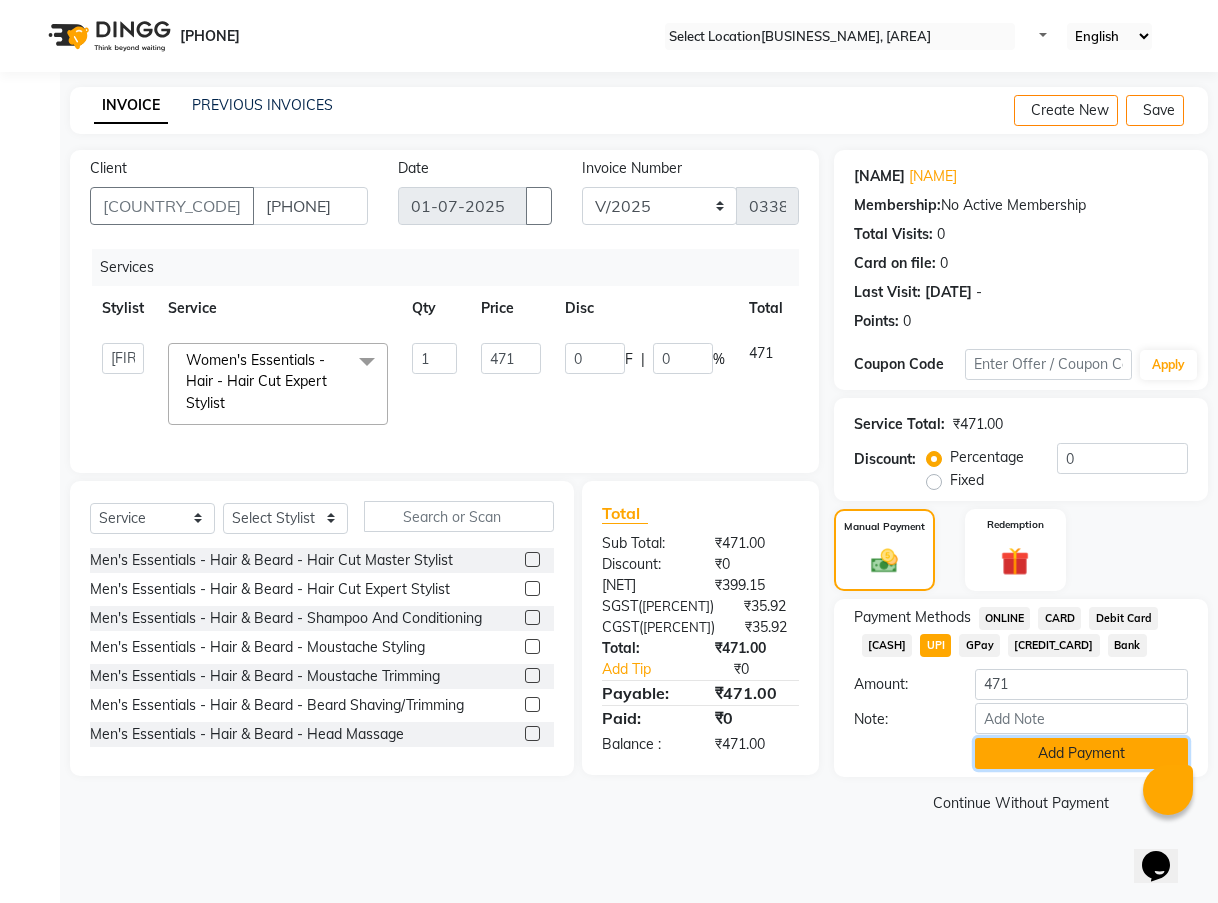 click on "Add Payment" at bounding box center [1081, 753] 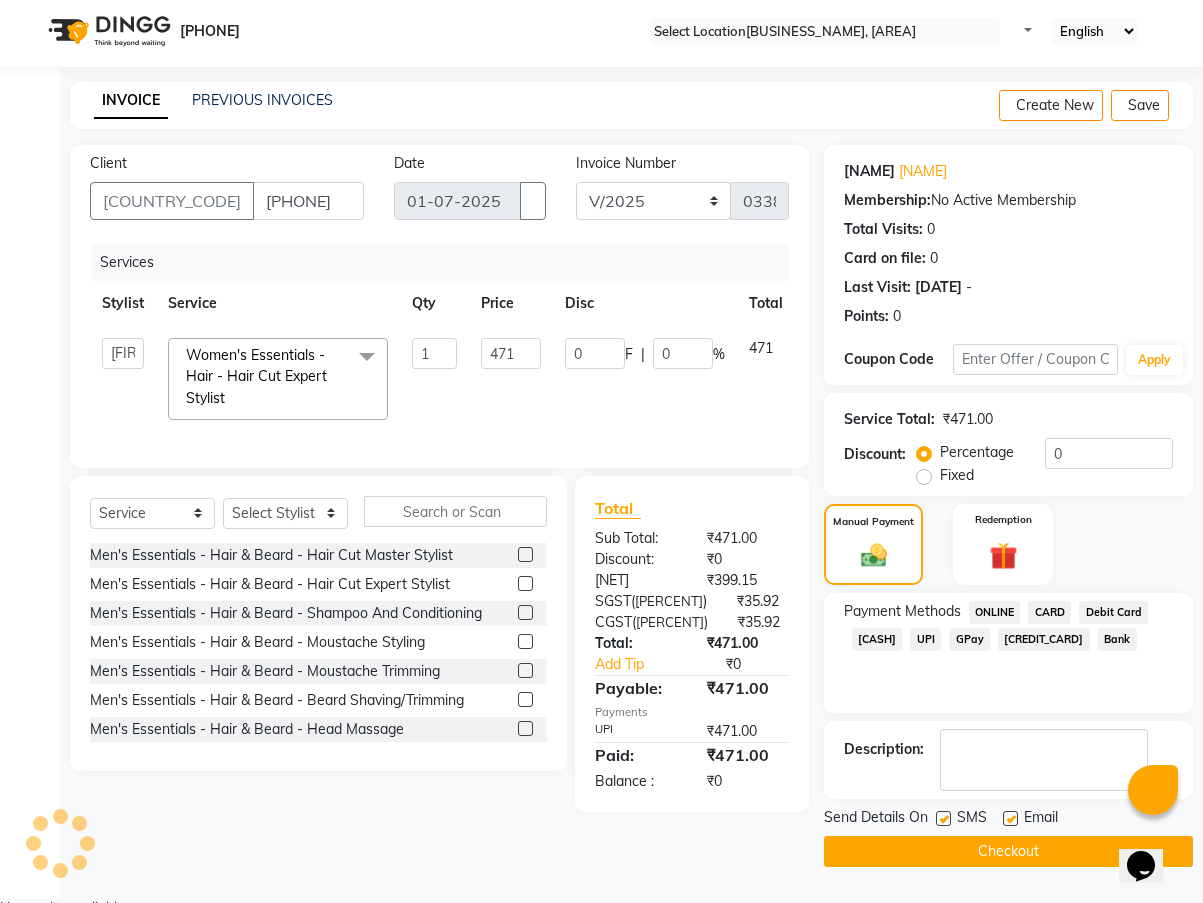 scroll, scrollTop: 6, scrollLeft: 0, axis: vertical 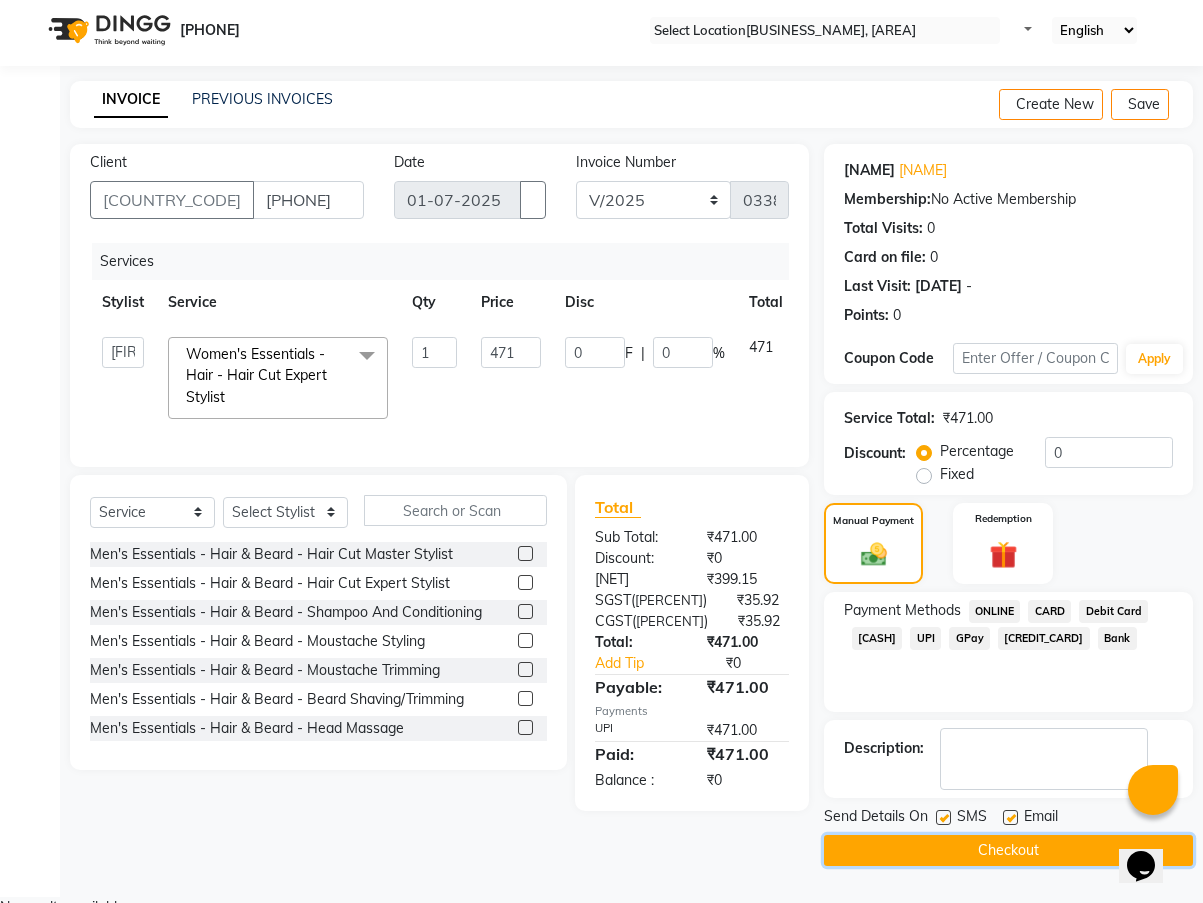 click on "Checkout" at bounding box center [1008, 850] 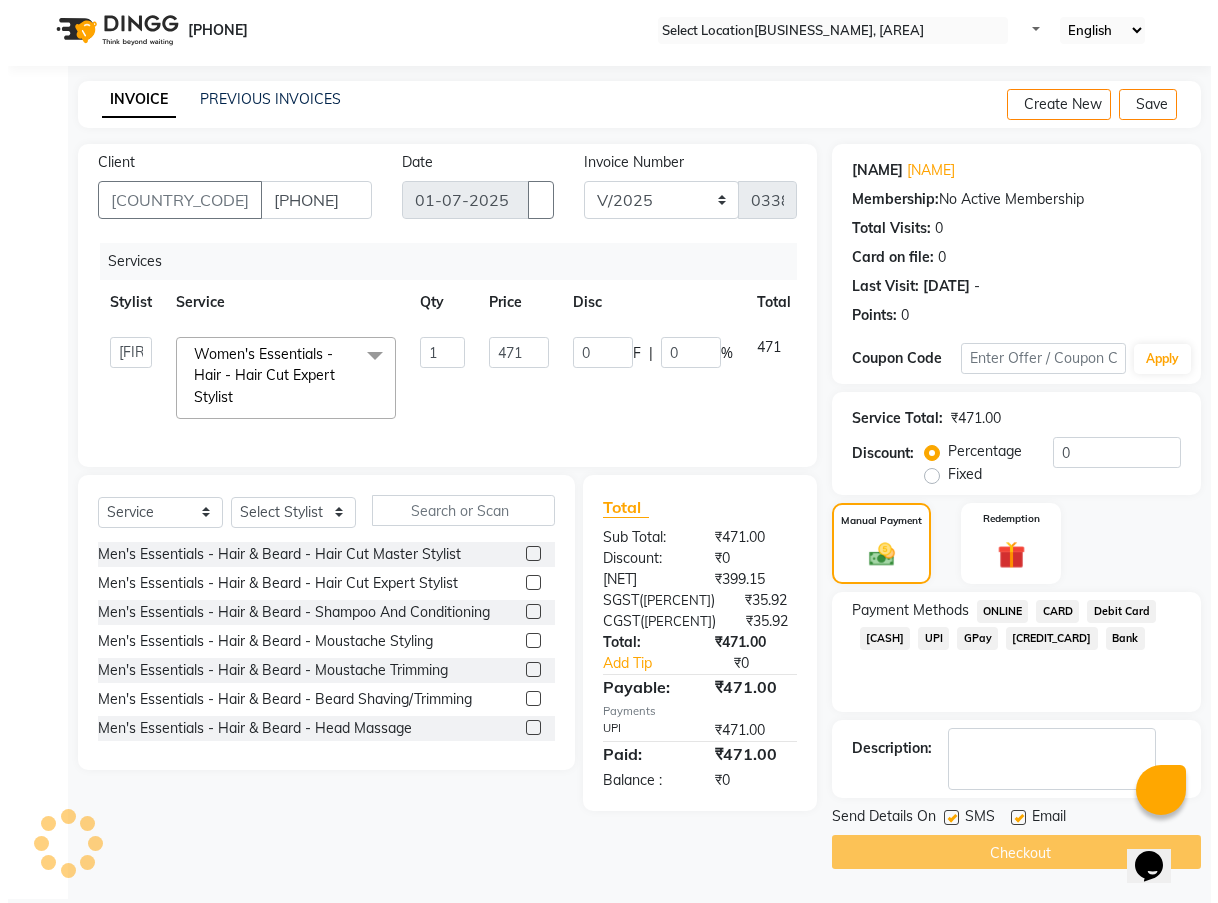 scroll, scrollTop: 0, scrollLeft: 0, axis: both 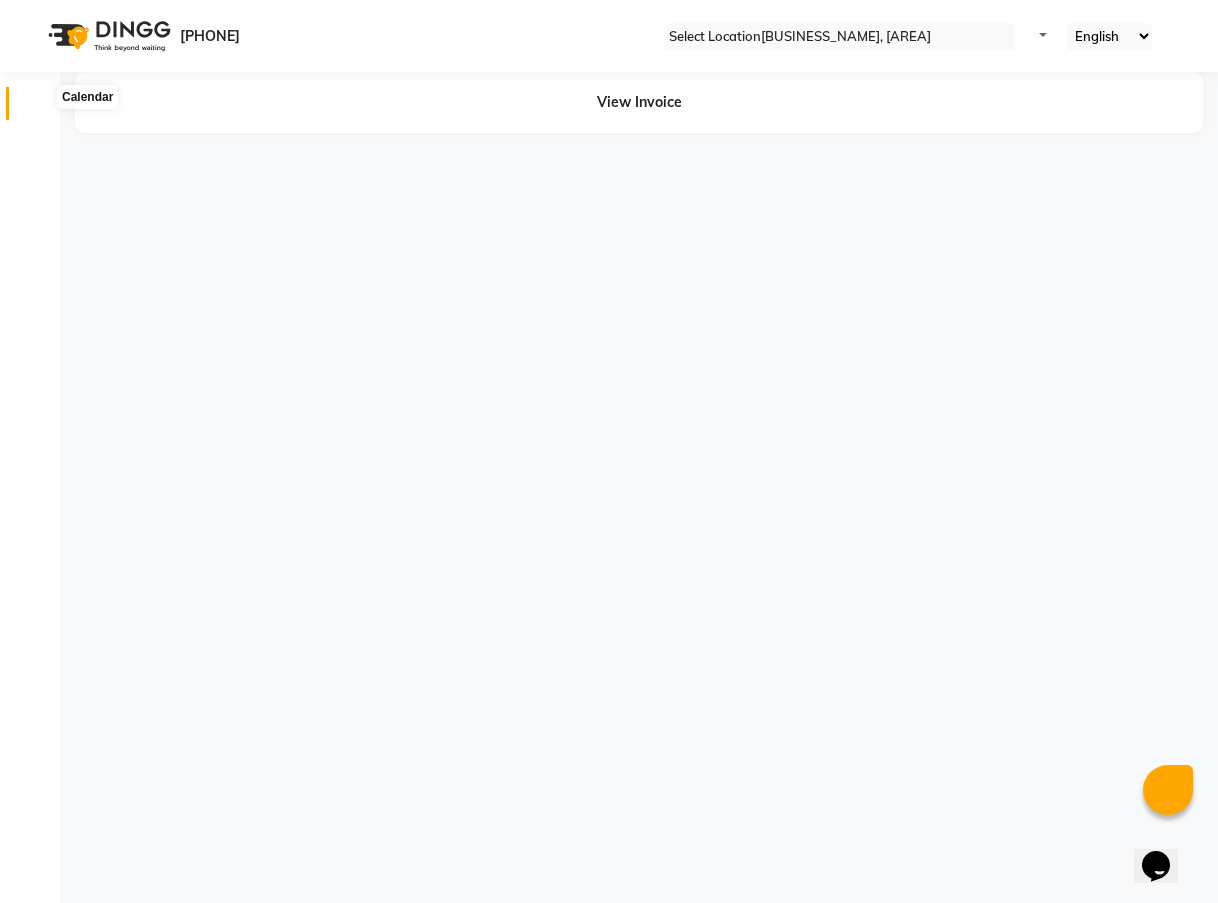 click at bounding box center [38, 108] 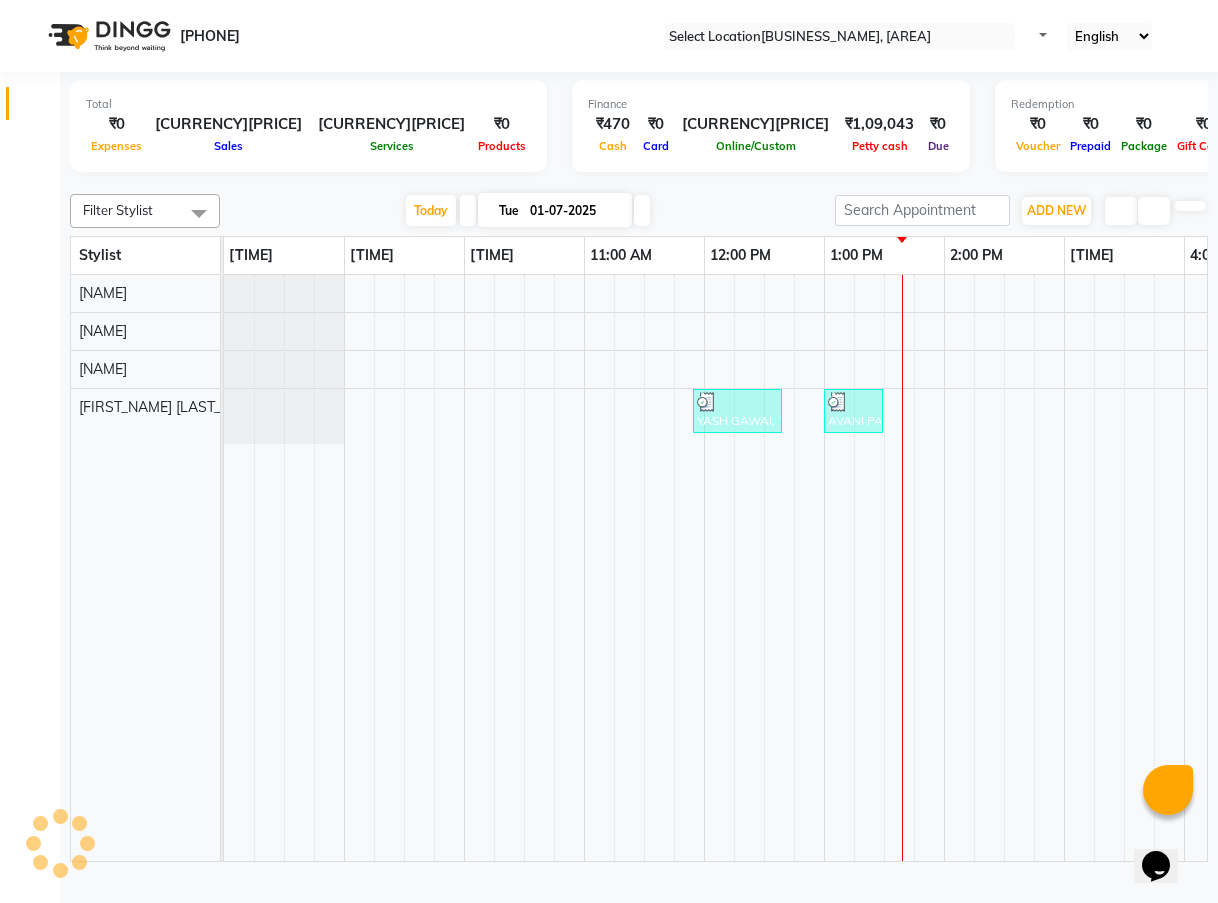scroll, scrollTop: 0, scrollLeft: 0, axis: both 